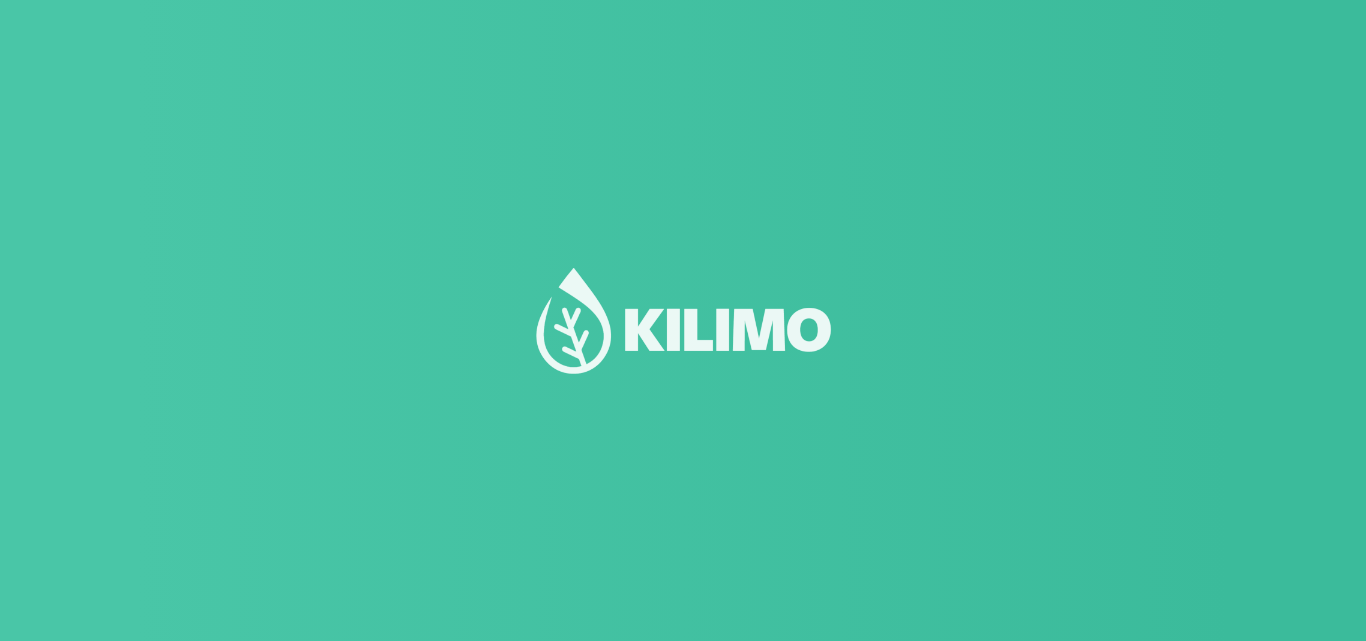 scroll, scrollTop: 0, scrollLeft: 0, axis: both 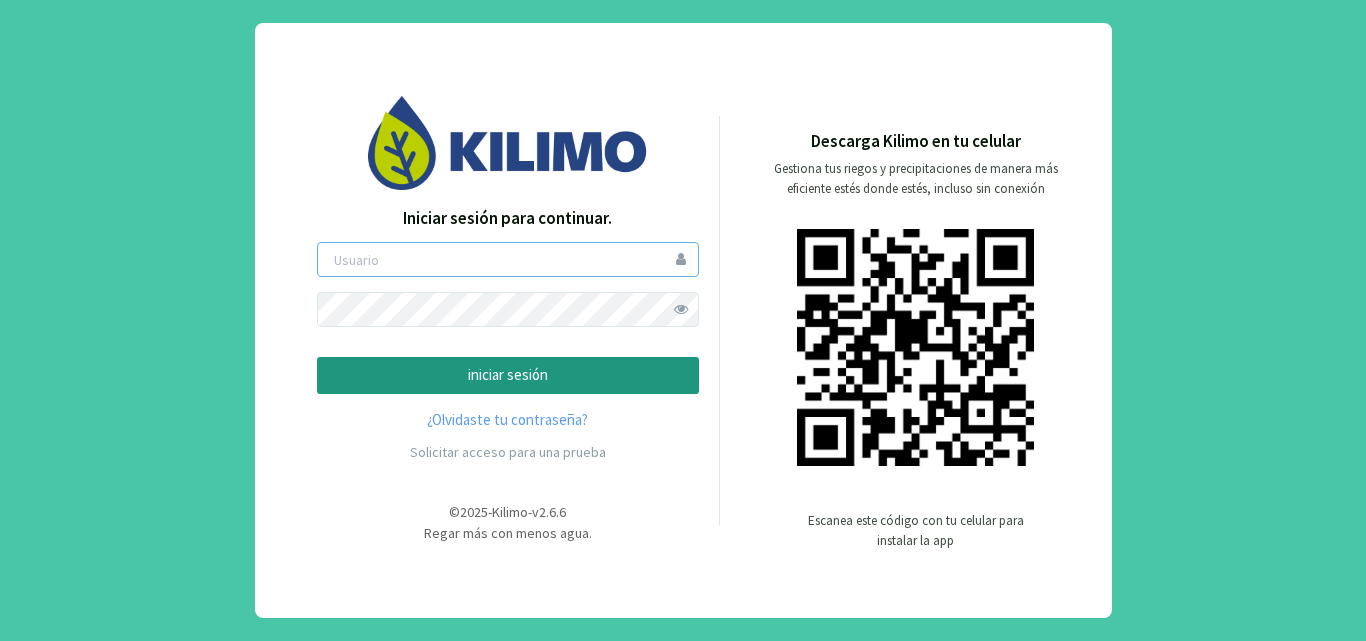 click at bounding box center [508, 259] 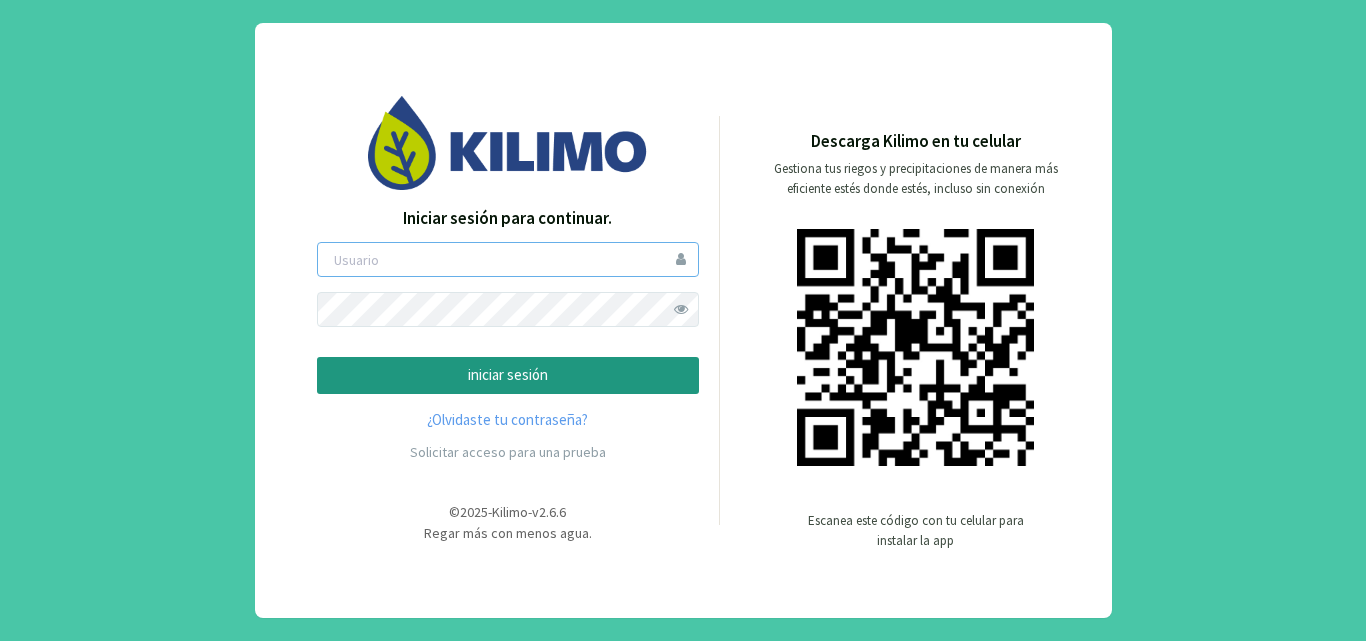 type on "fpereira" 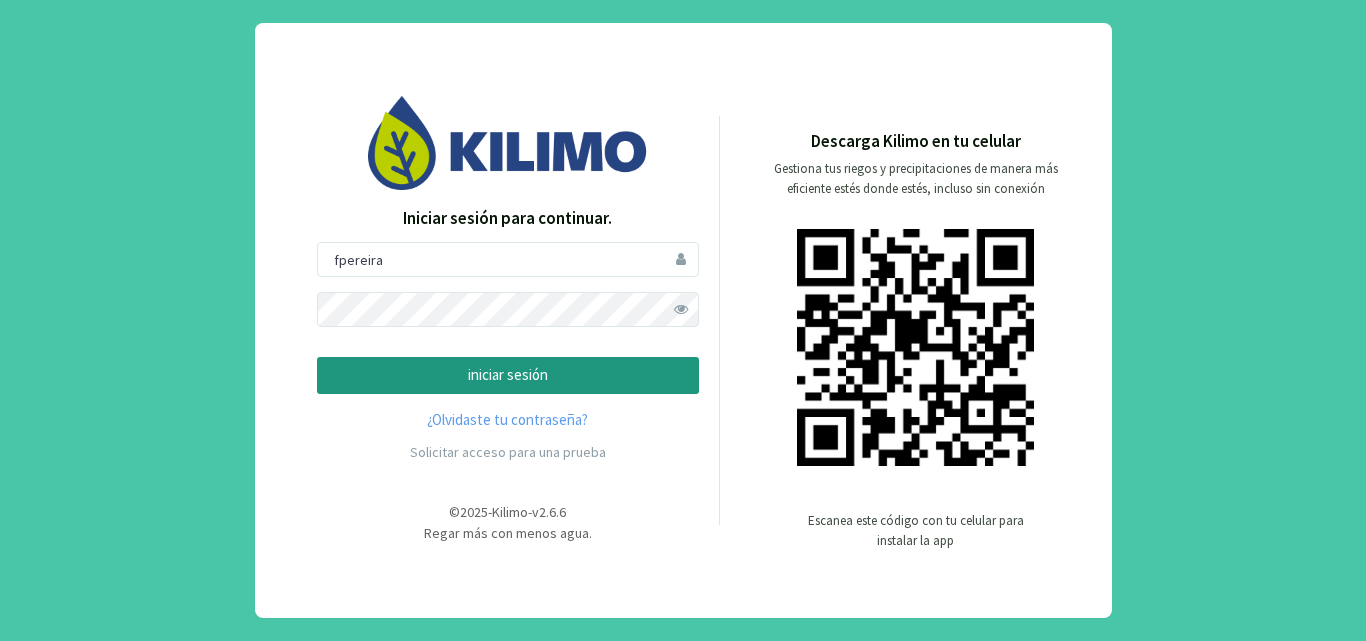 click on "iniciar sesión" 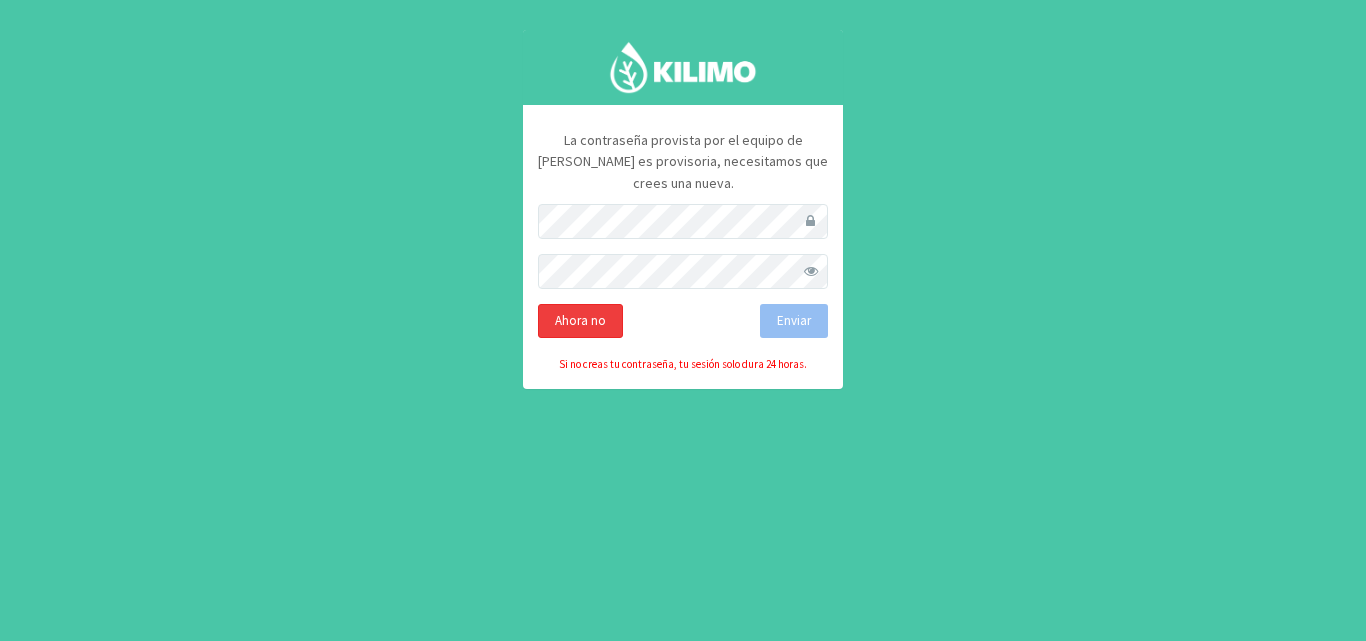 click on "Ahora no" 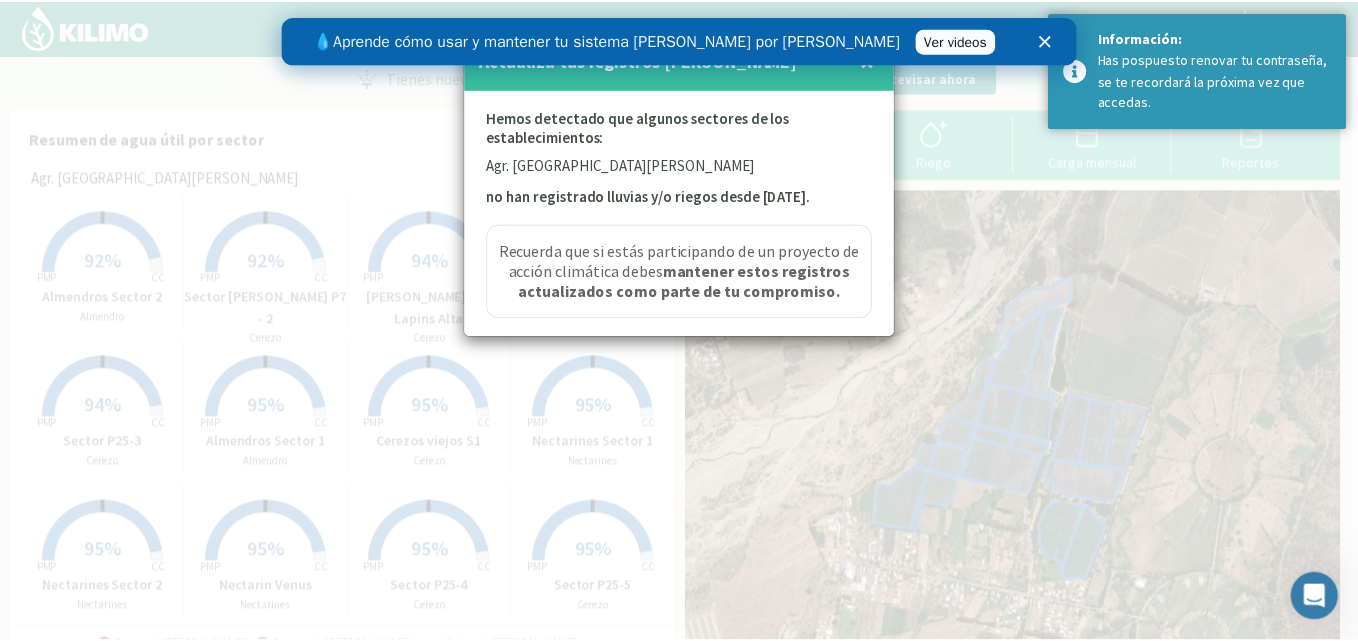 scroll, scrollTop: 0, scrollLeft: 0, axis: both 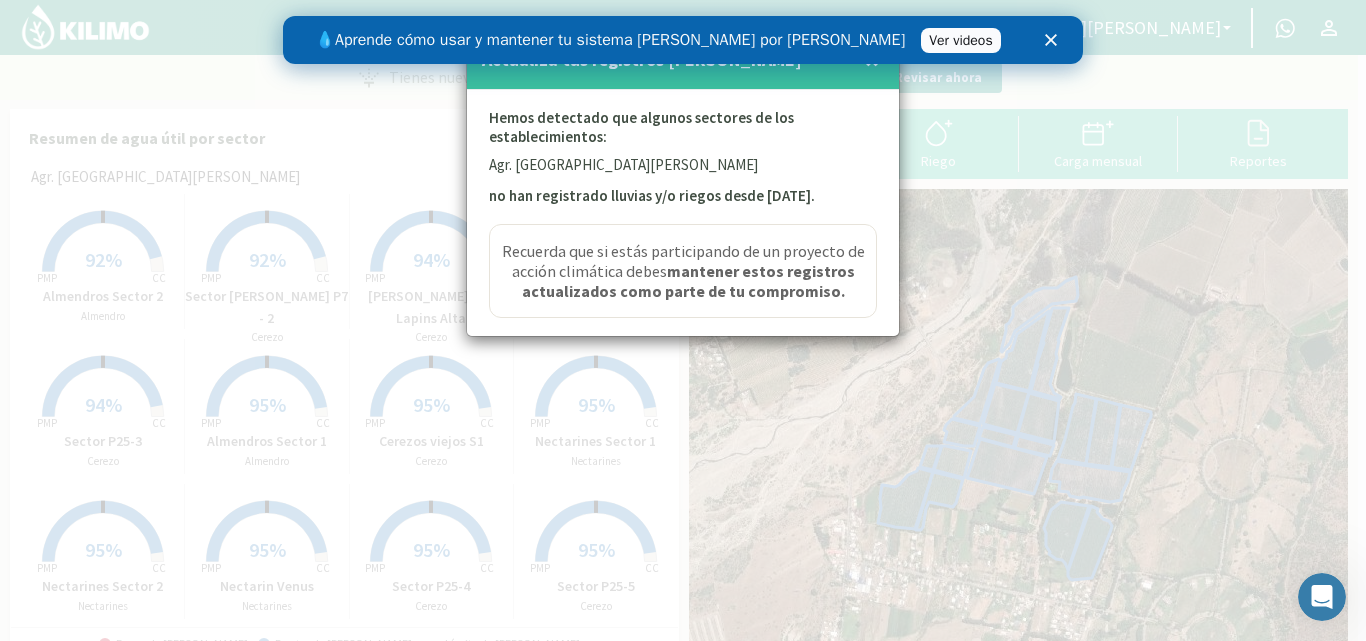 click 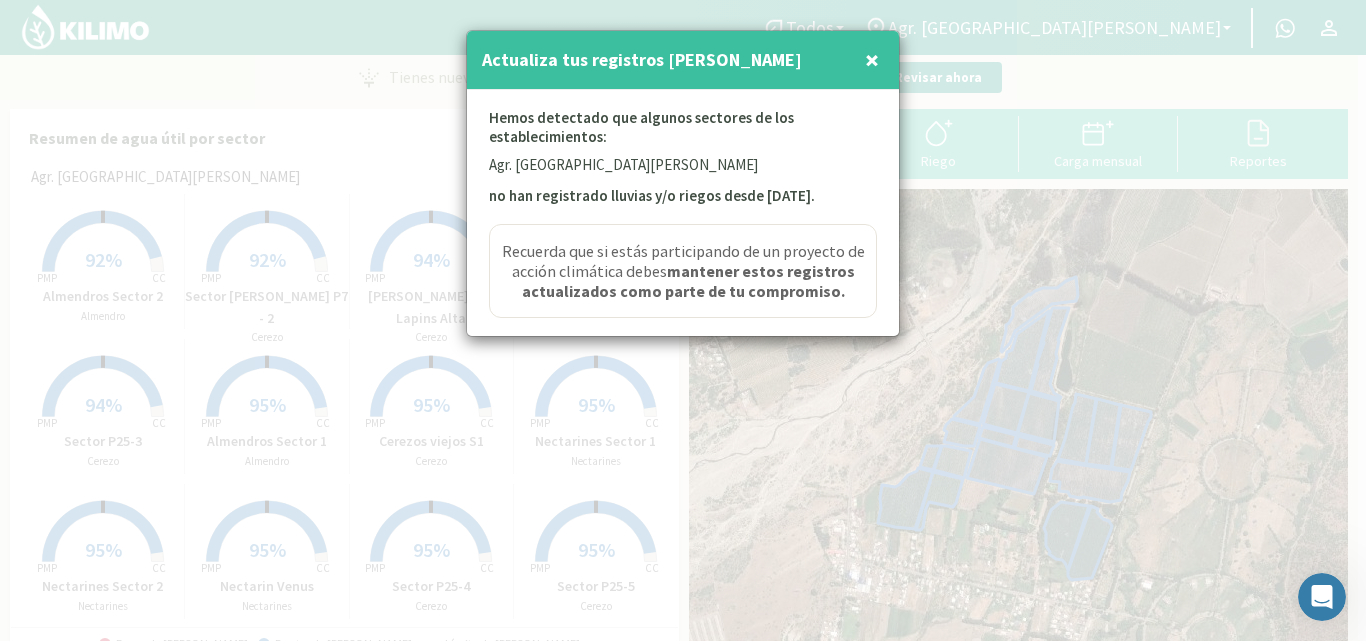 click on "×" at bounding box center [872, 59] 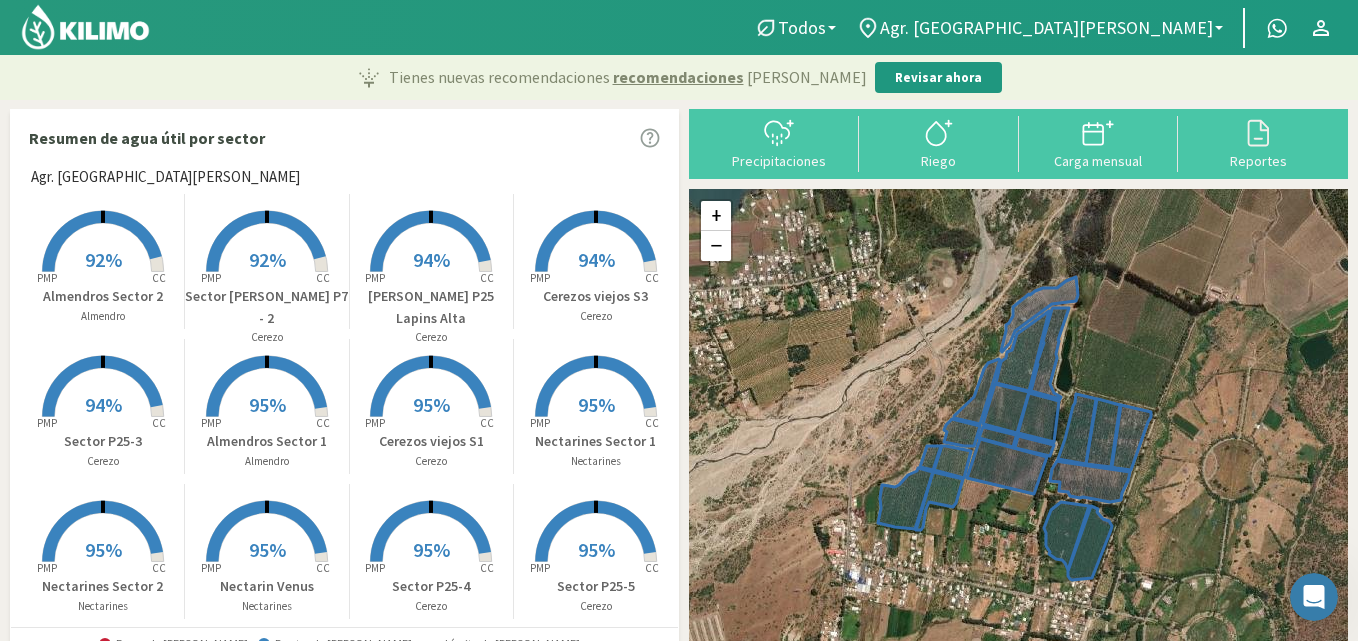 click 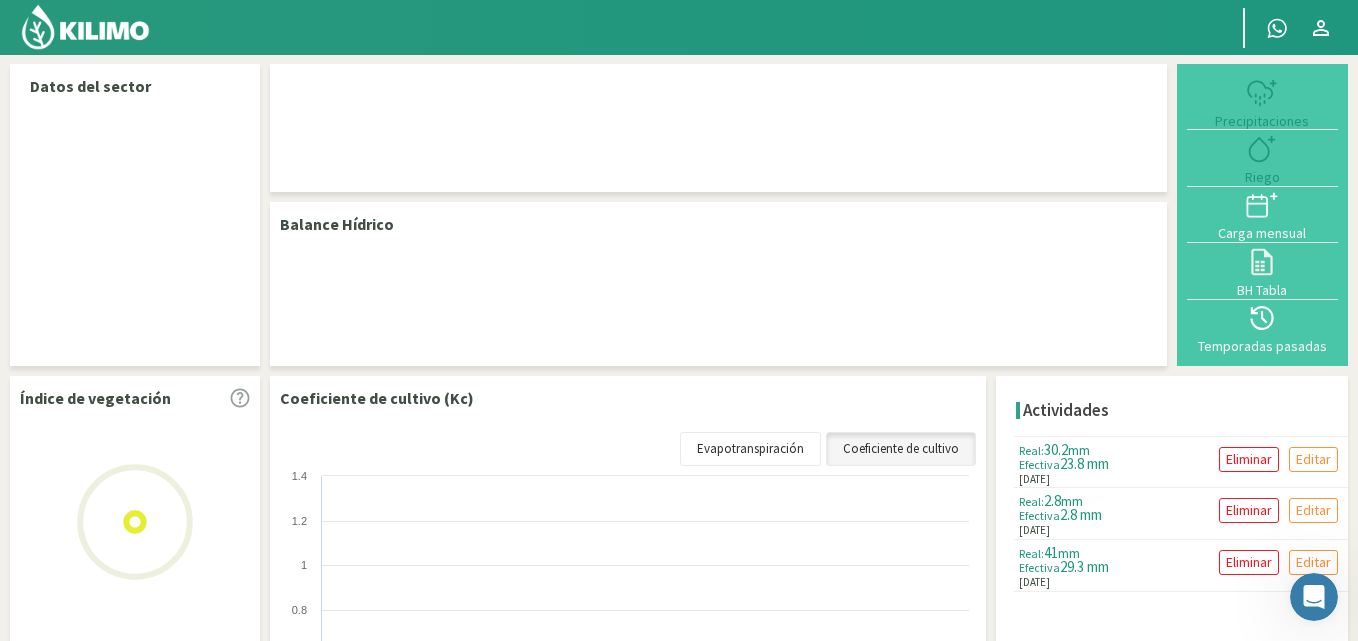 select on "1: Object" 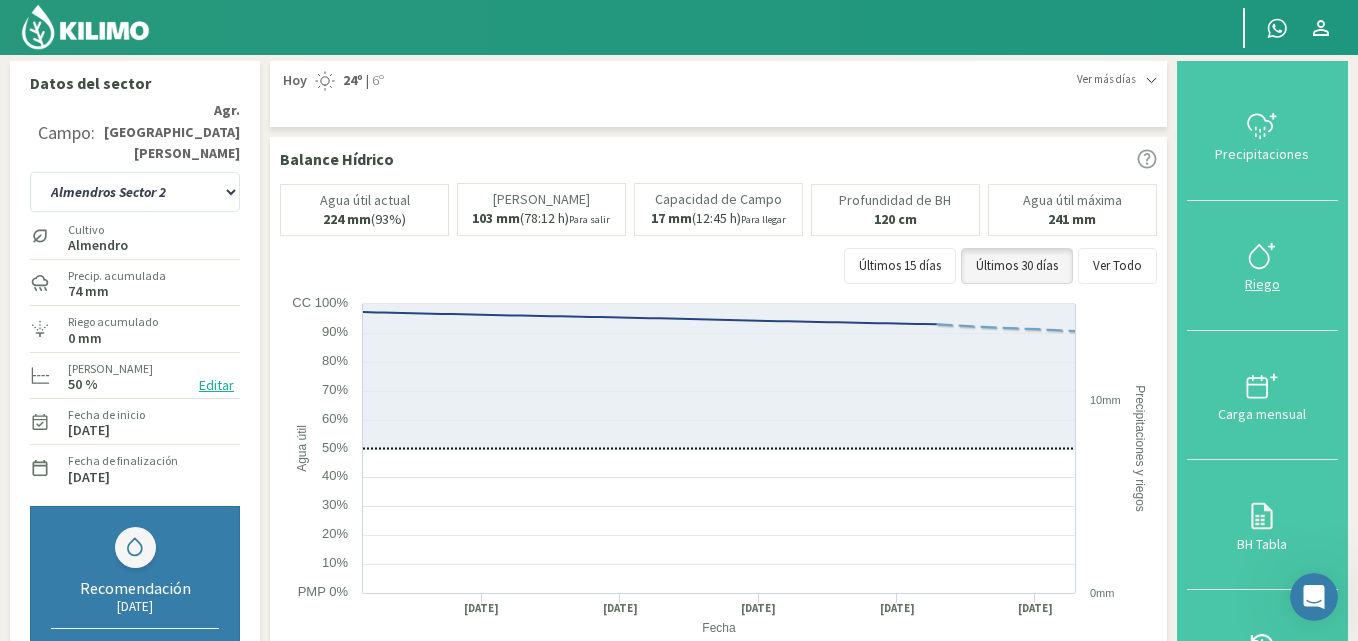 scroll, scrollTop: 0, scrollLeft: 0, axis: both 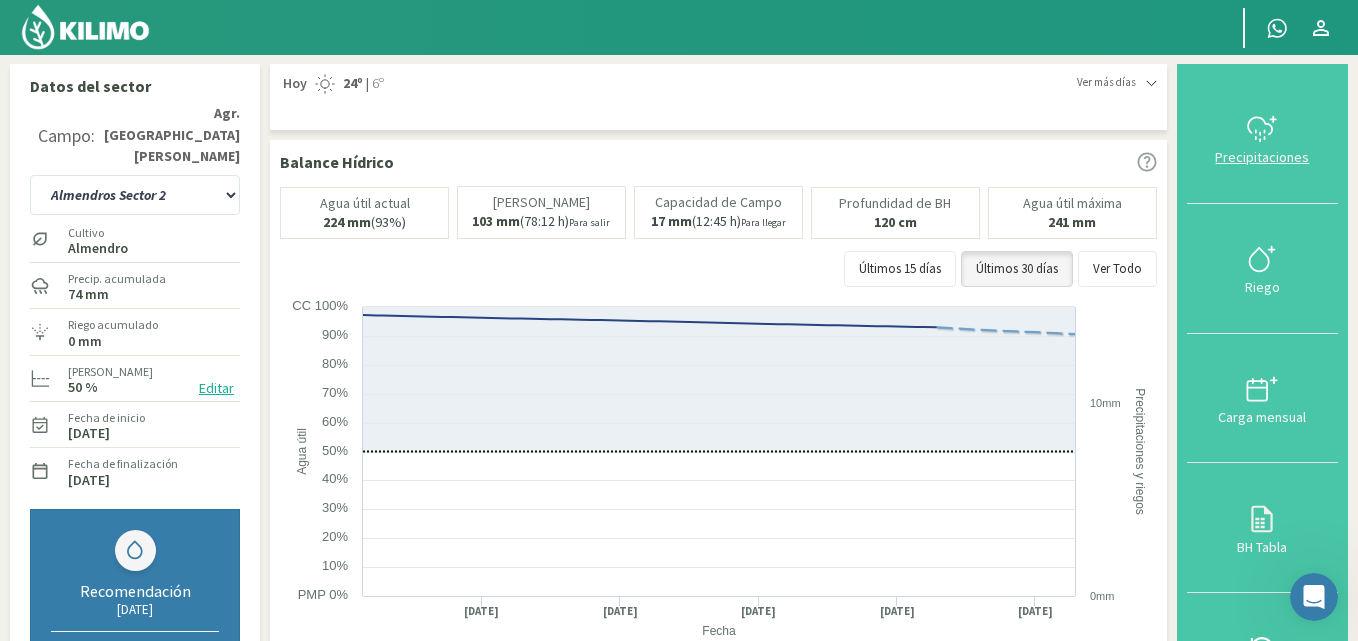 click on "Precipitaciones" at bounding box center (1262, 157) 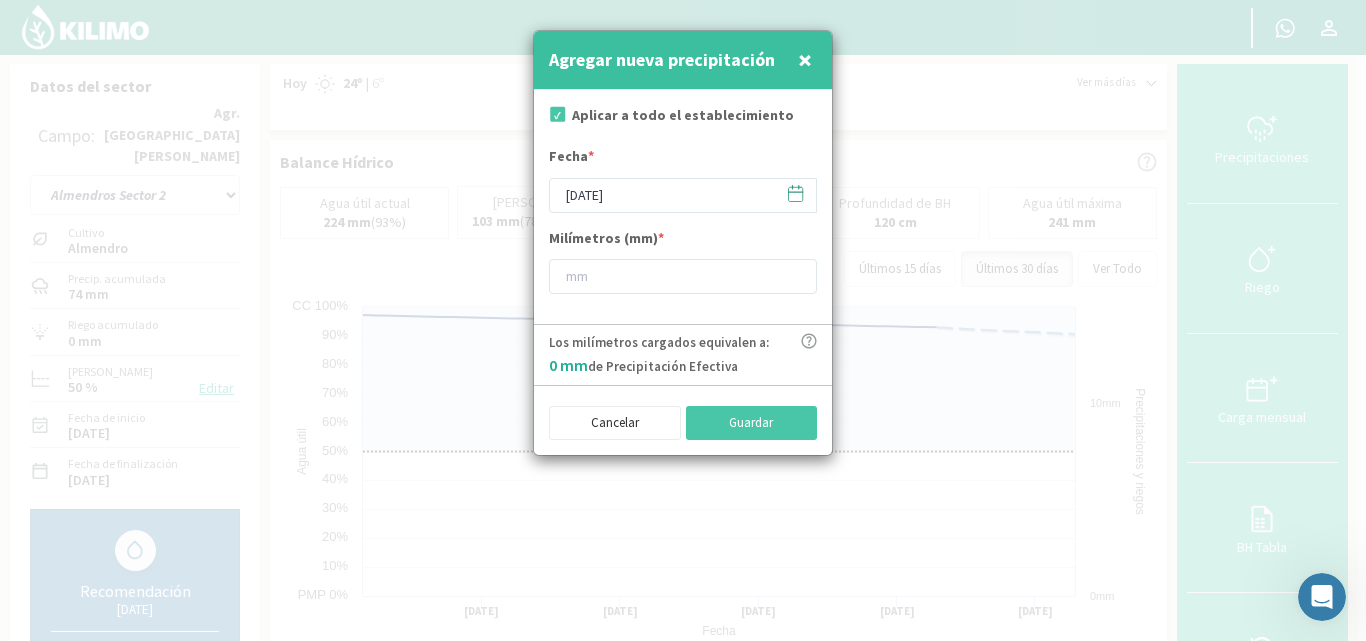 click 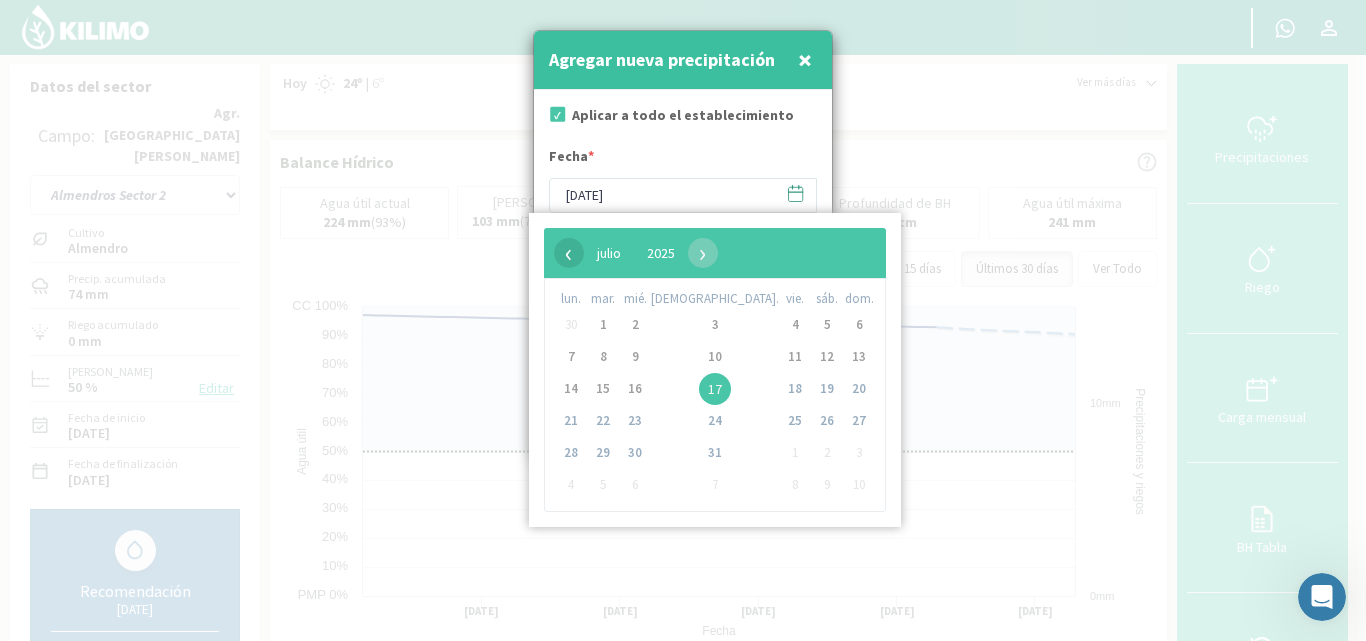 click on "‹" 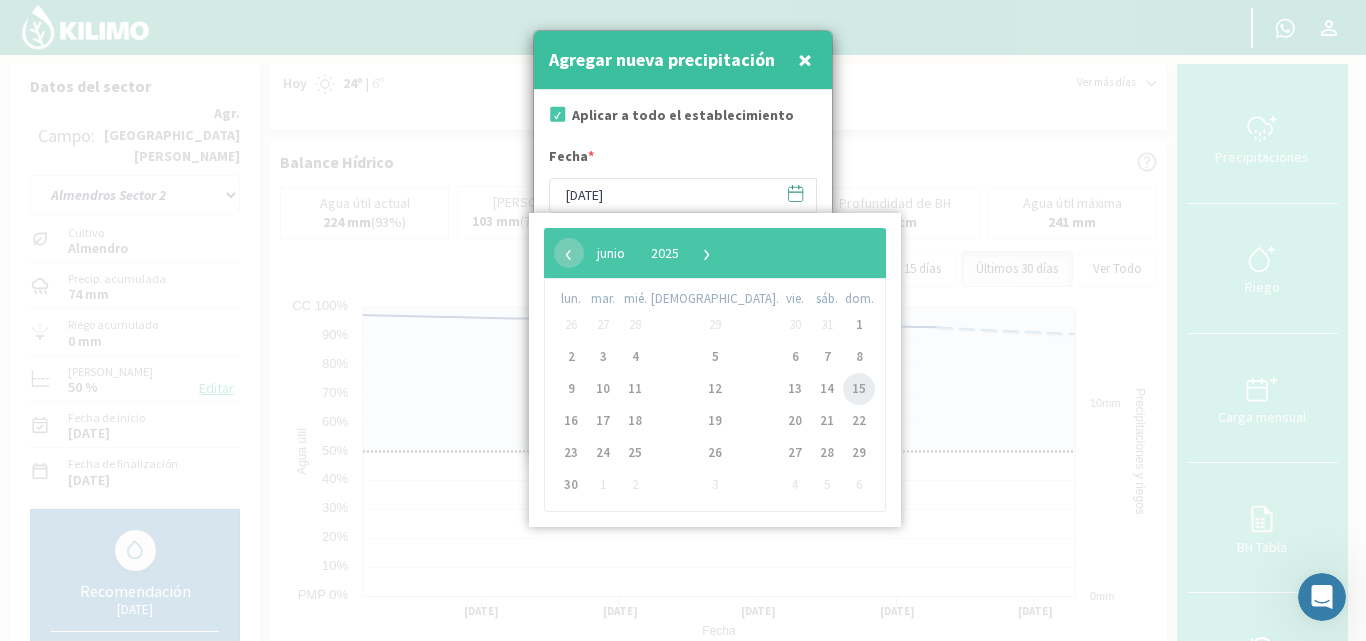 click on "15" 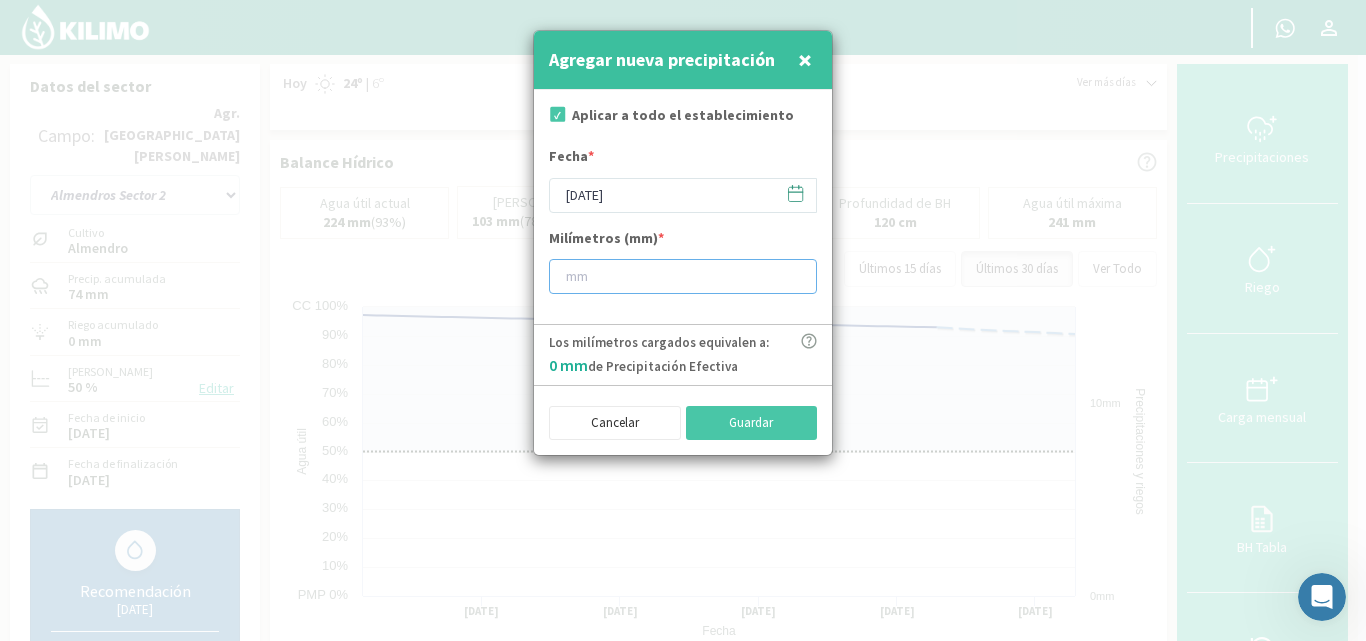 click at bounding box center (683, 276) 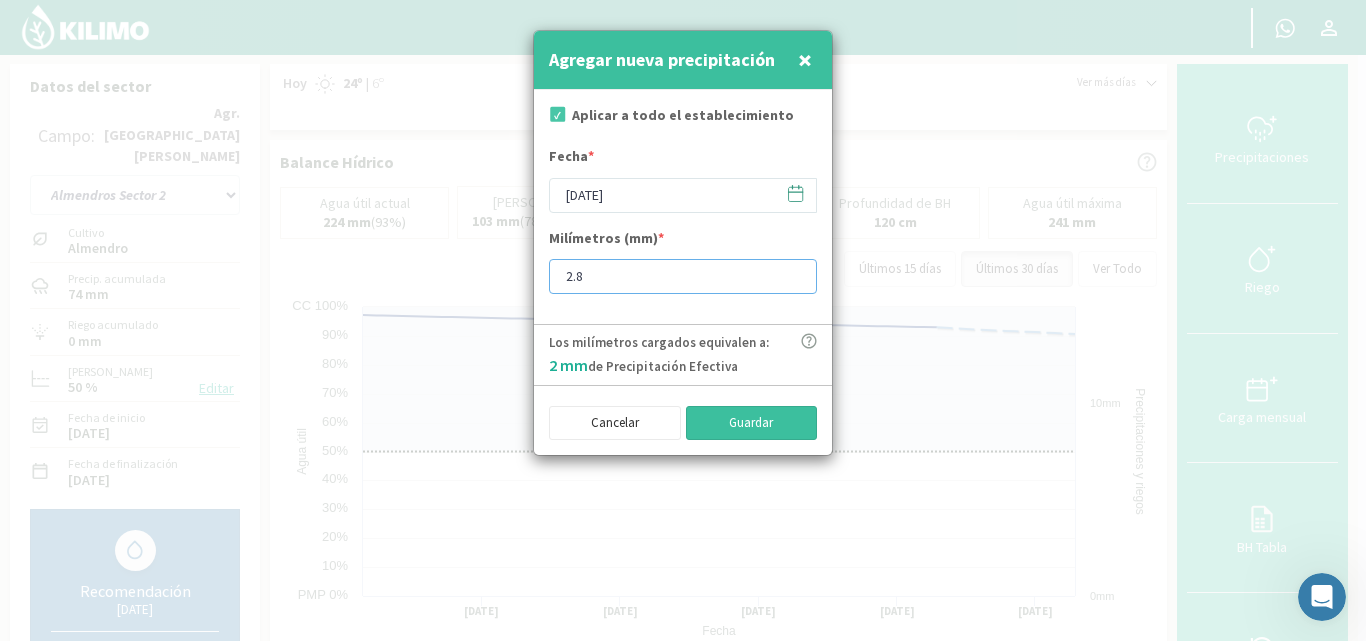type on "2.8" 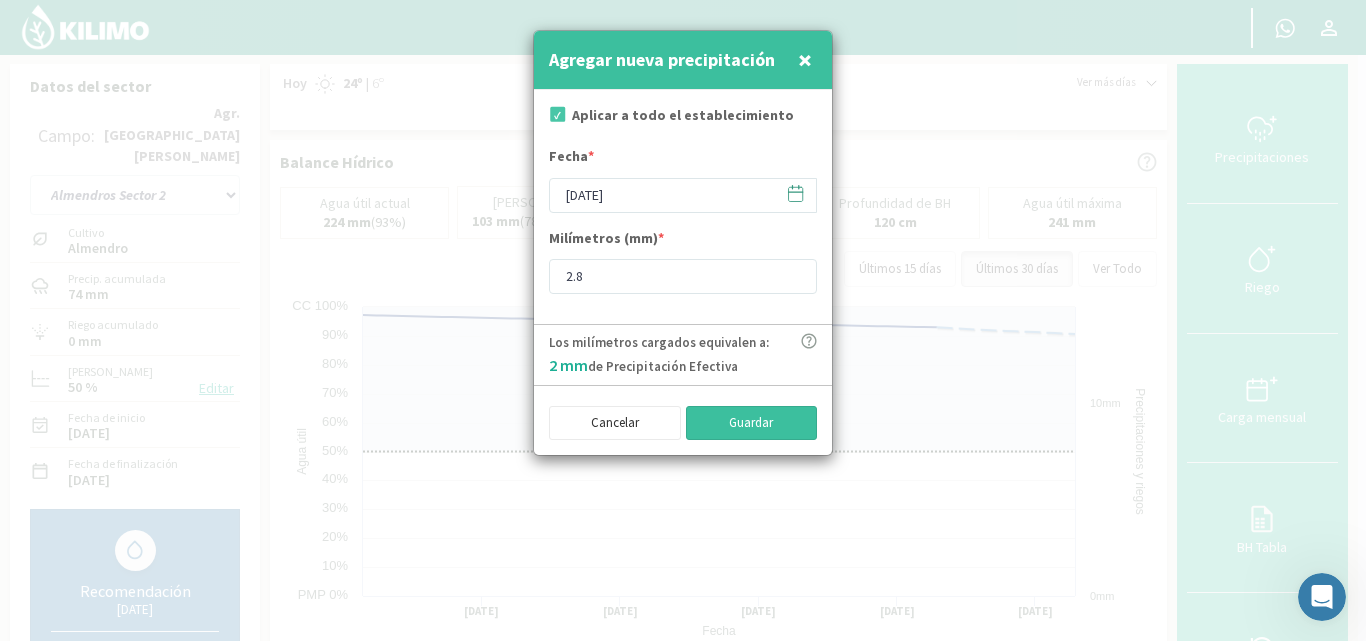 click on "Guardar" at bounding box center (752, 423) 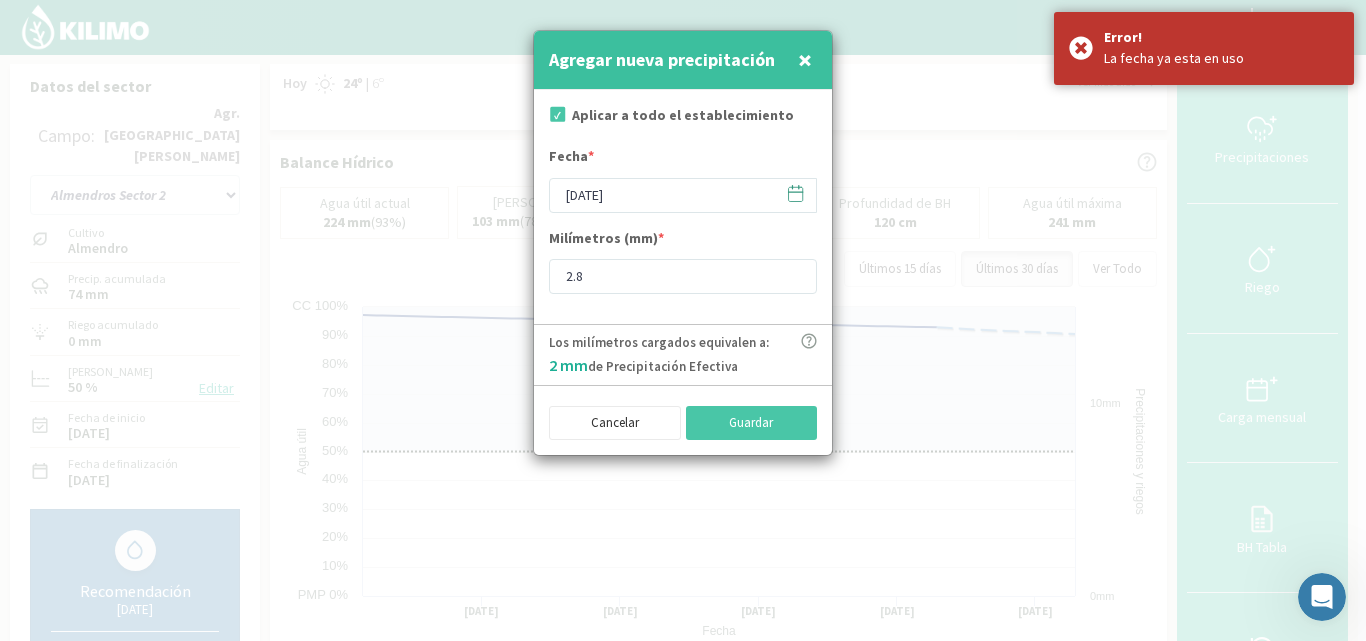 click 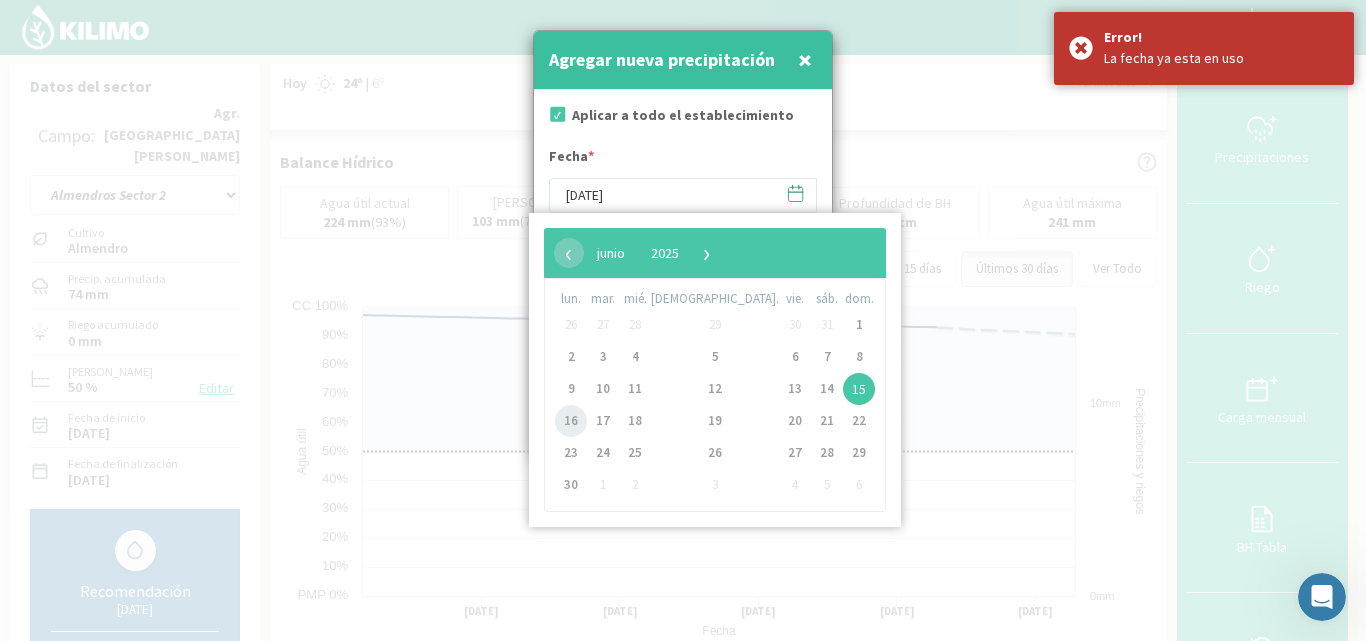 click on "16" 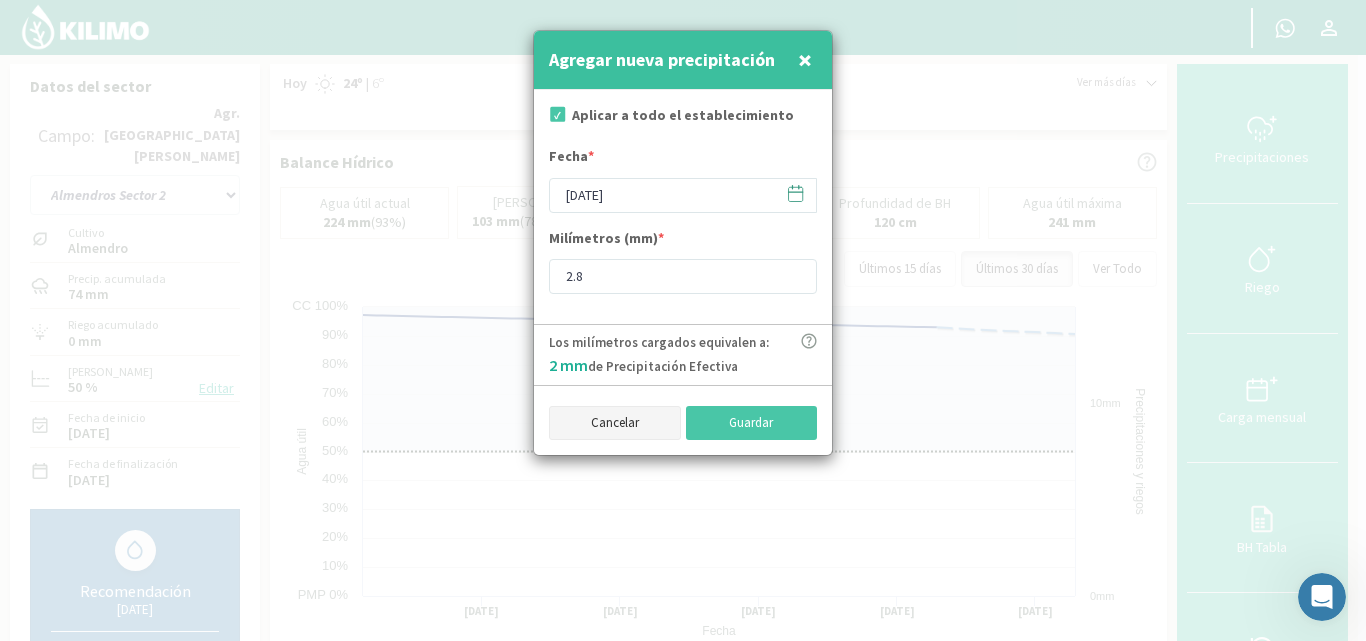 click on "Cancelar" at bounding box center (615, 423) 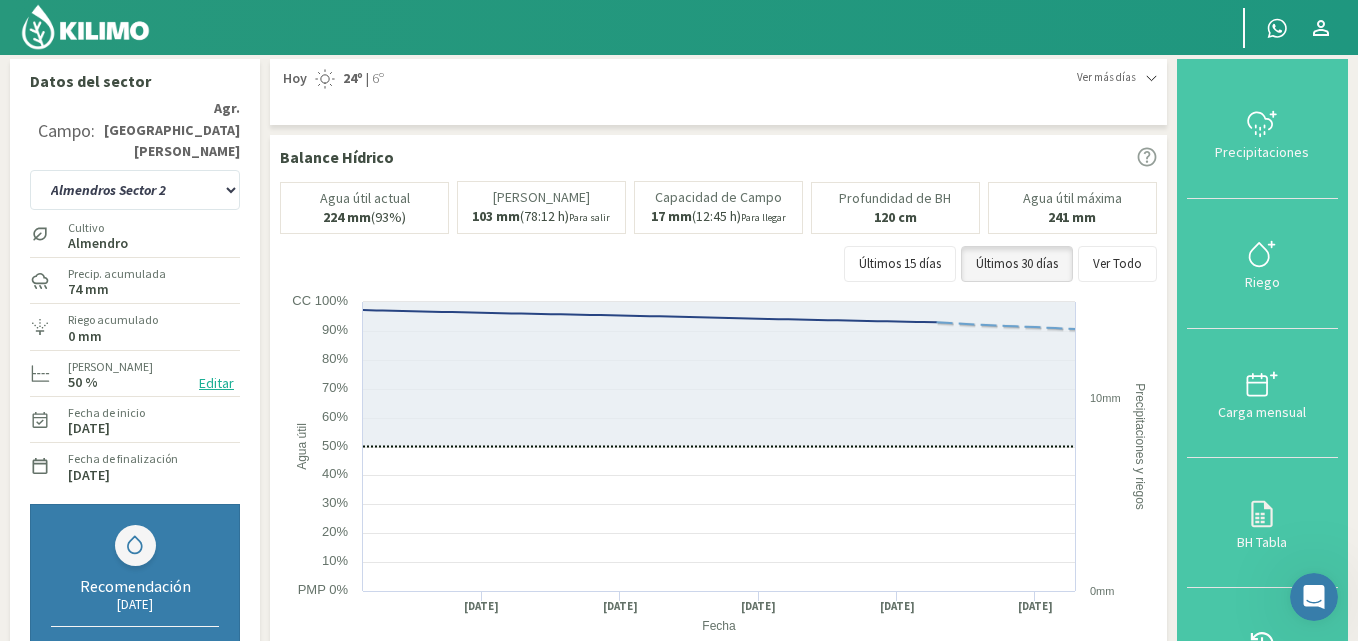 scroll, scrollTop: 0, scrollLeft: 0, axis: both 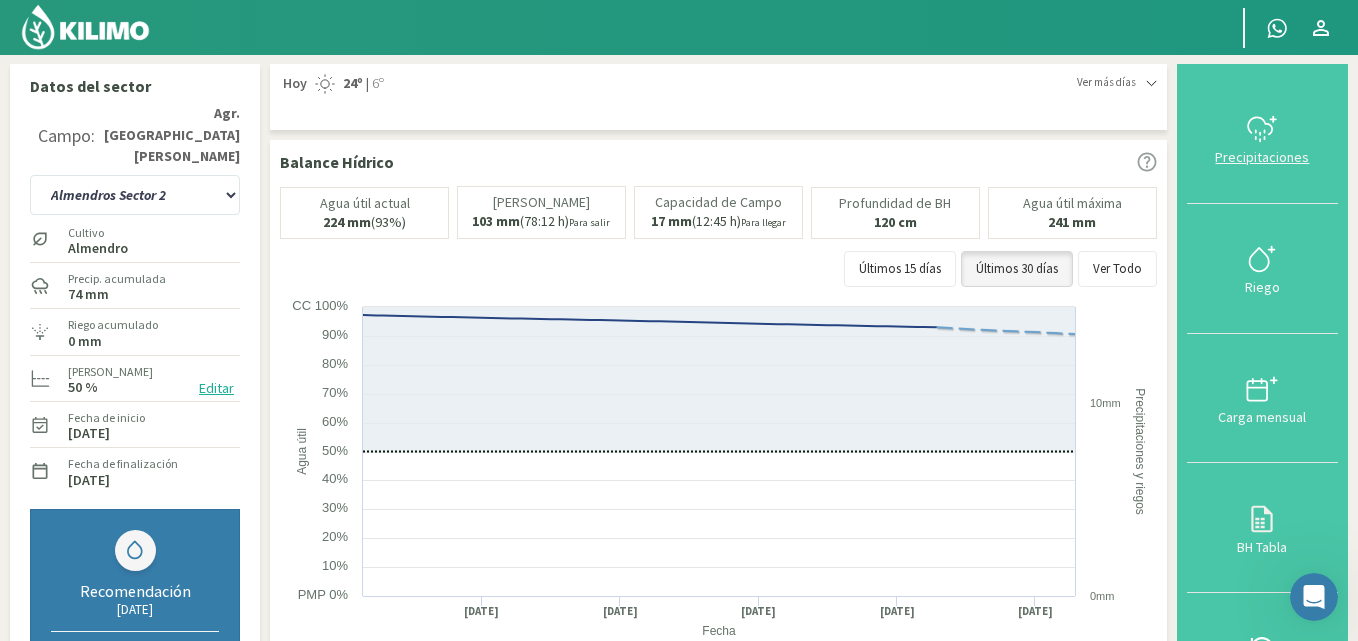 click 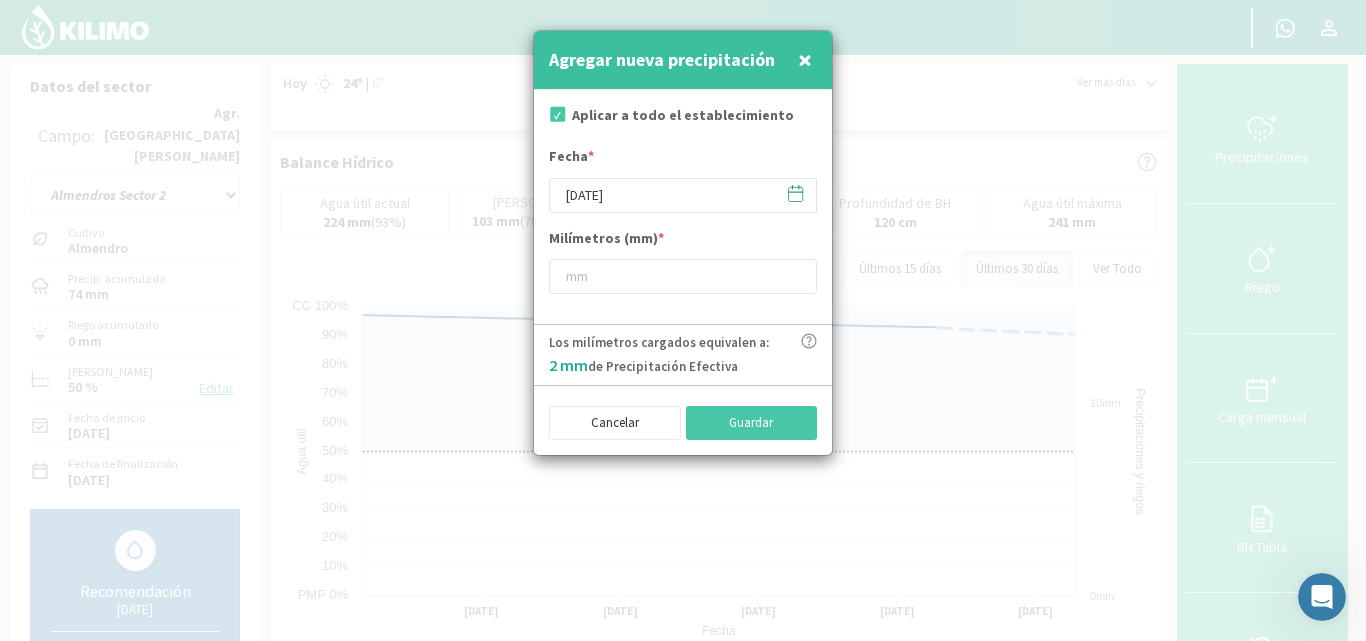 click 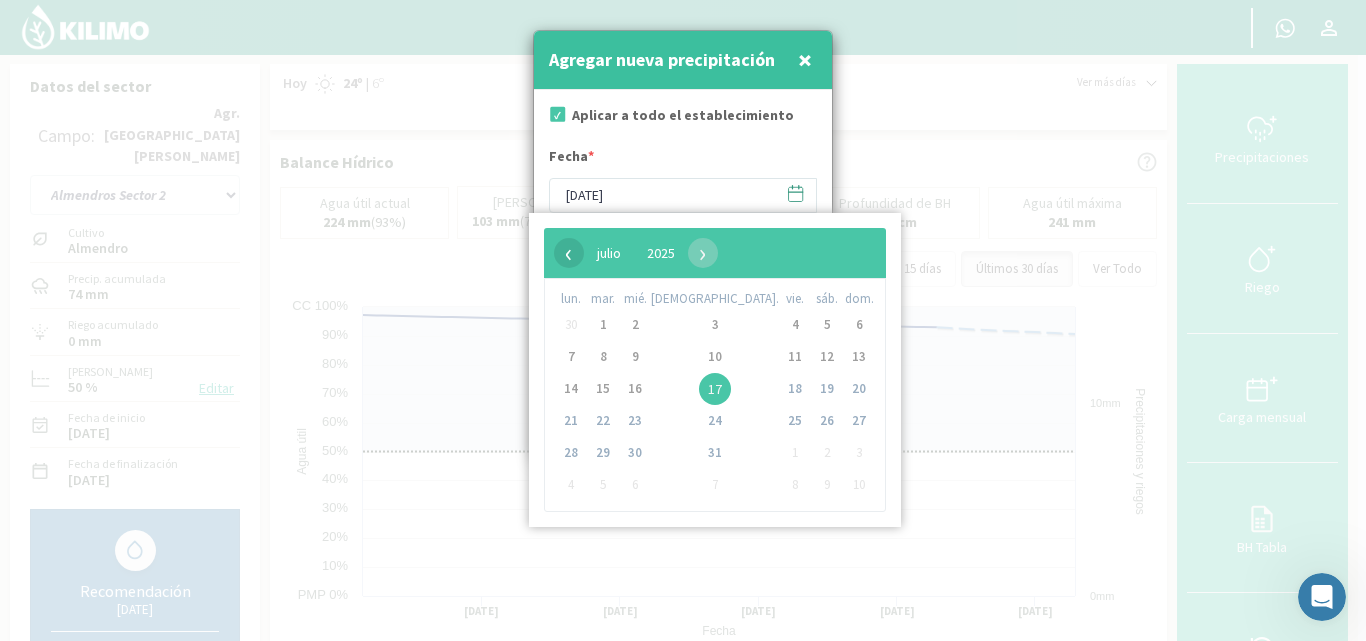 click on "‹" 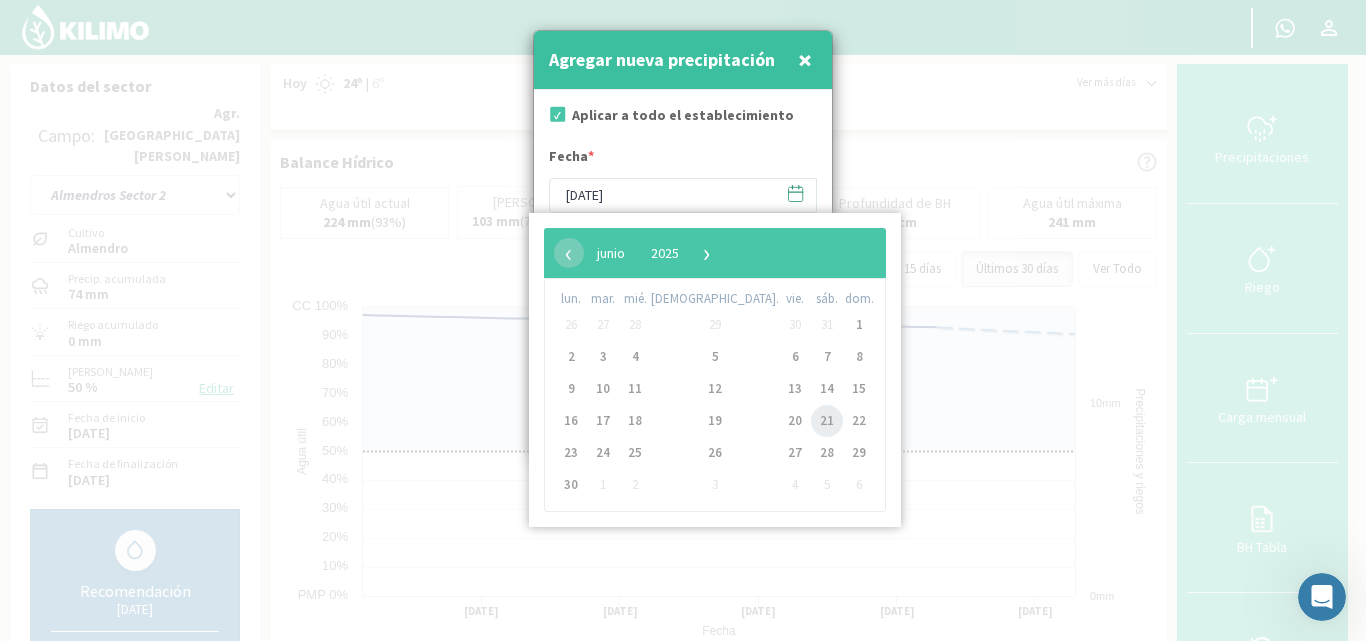 click on "21" 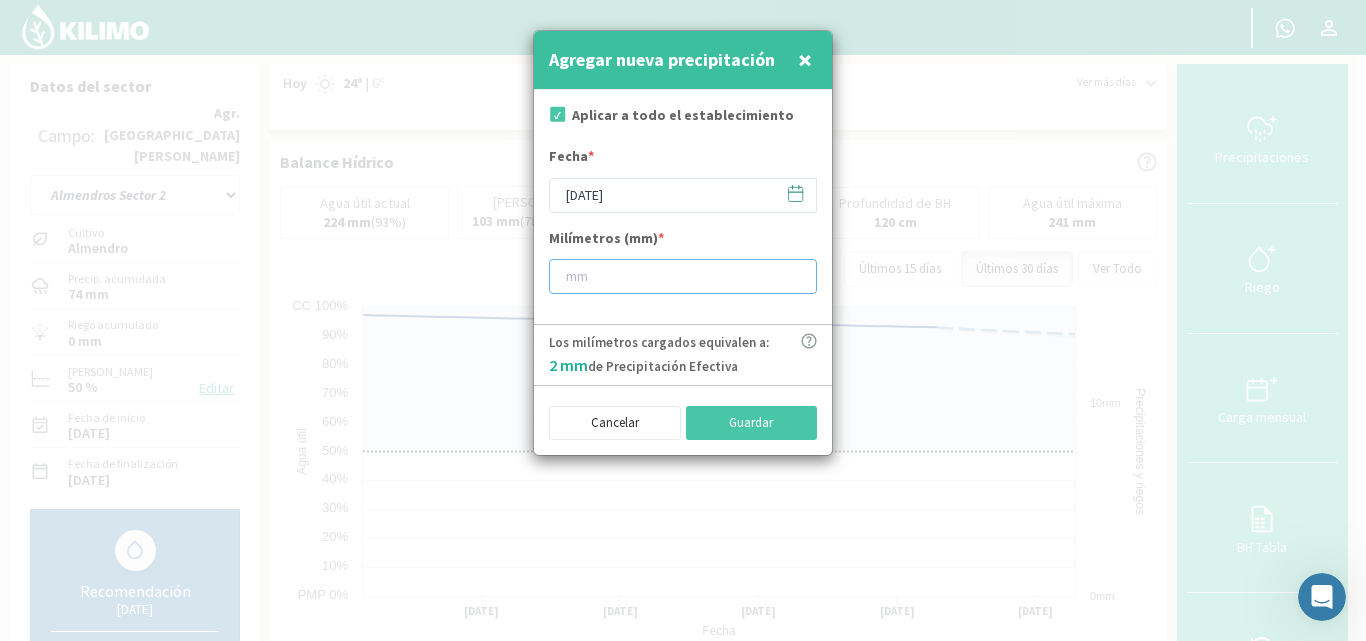 click at bounding box center (683, 276) 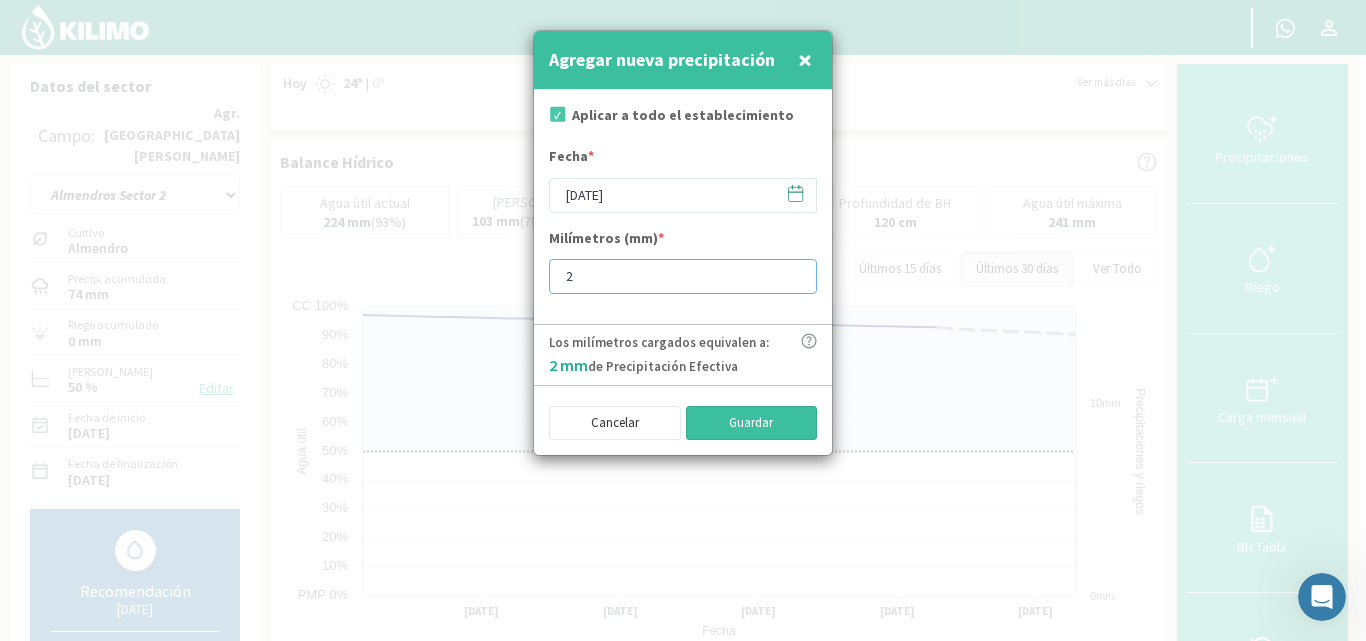 type on "2" 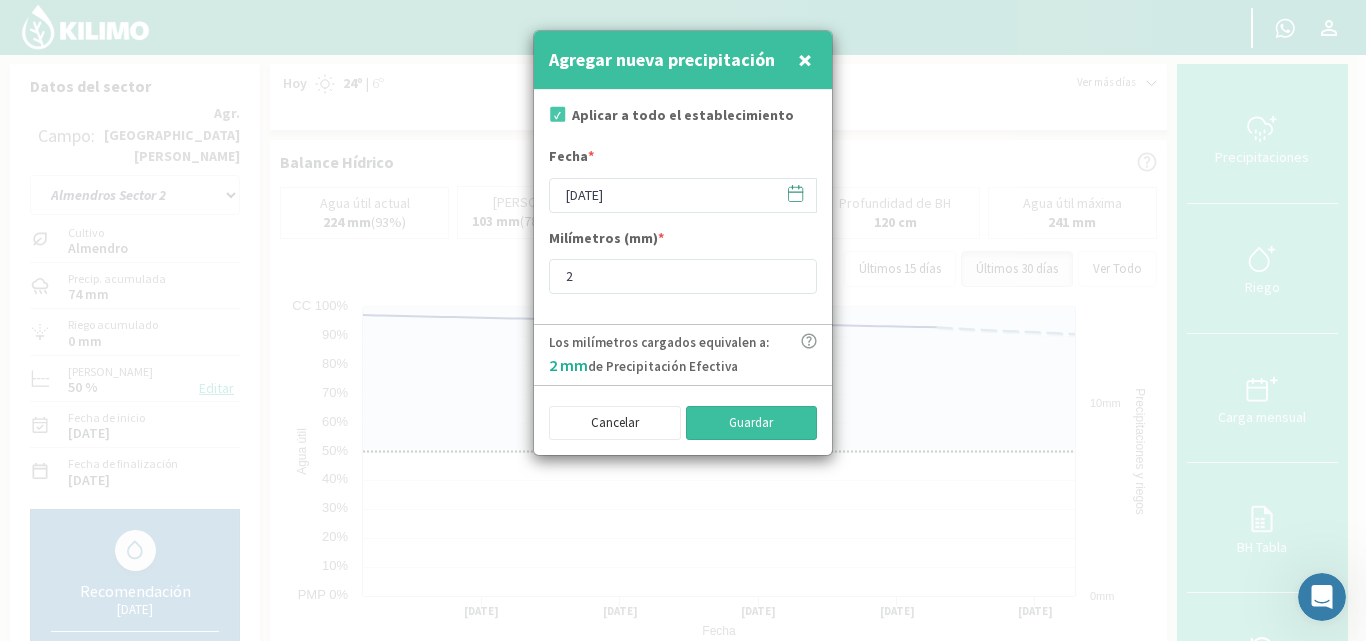 click on "Guardar" at bounding box center (752, 423) 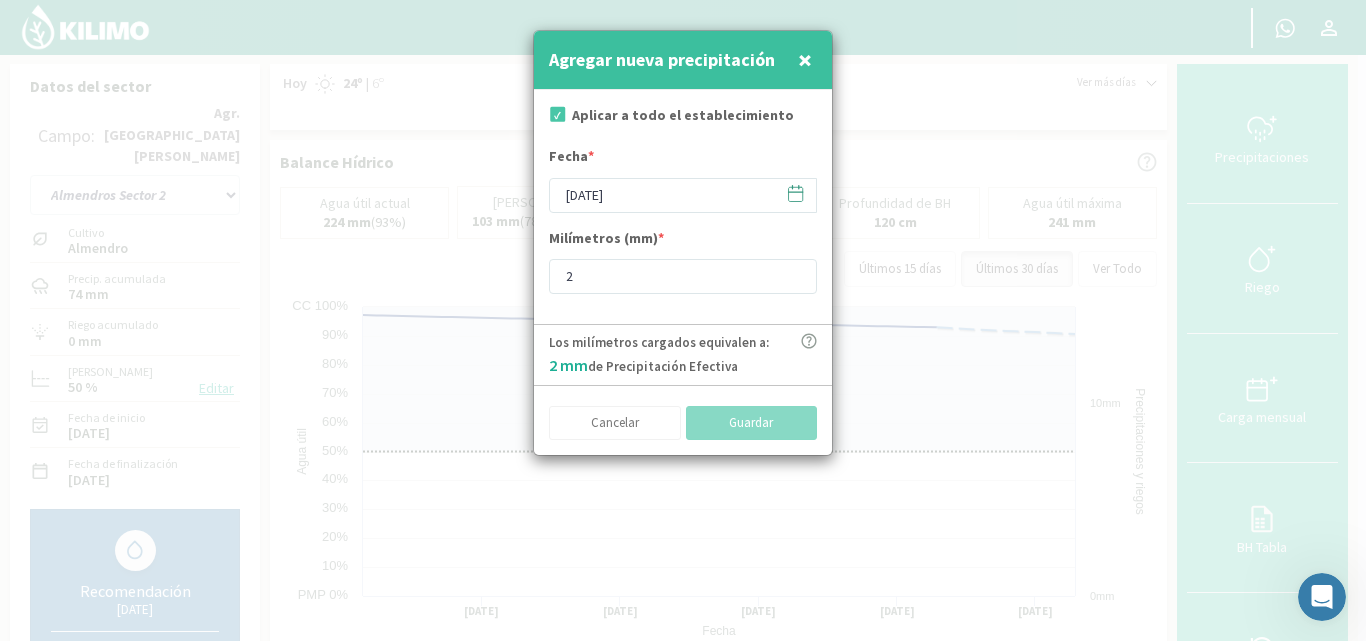 type on "[DATE]" 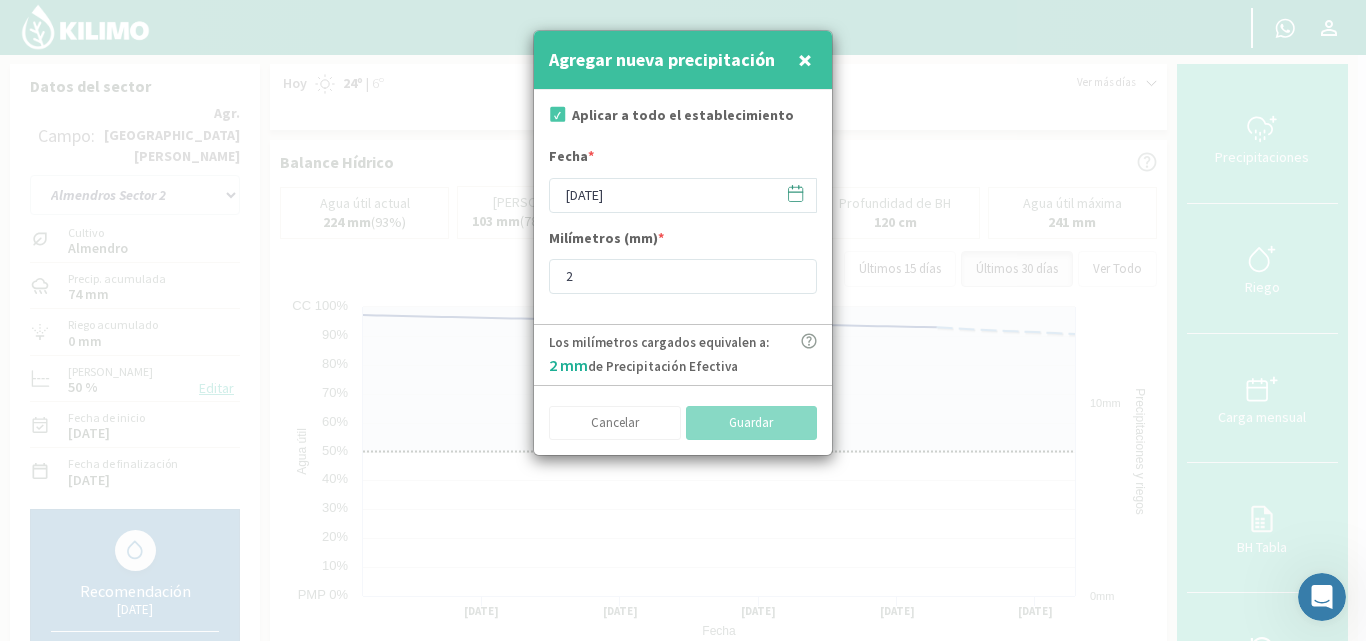 type 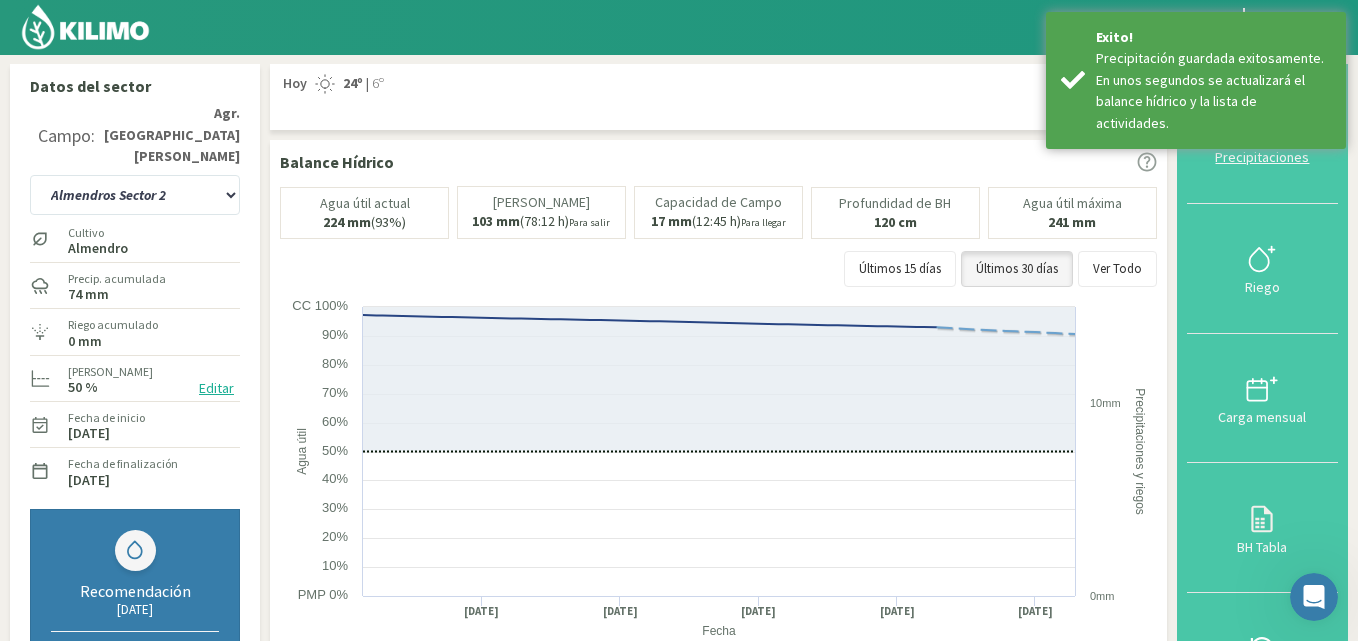 click on "Precipitaciones" at bounding box center [1262, 139] 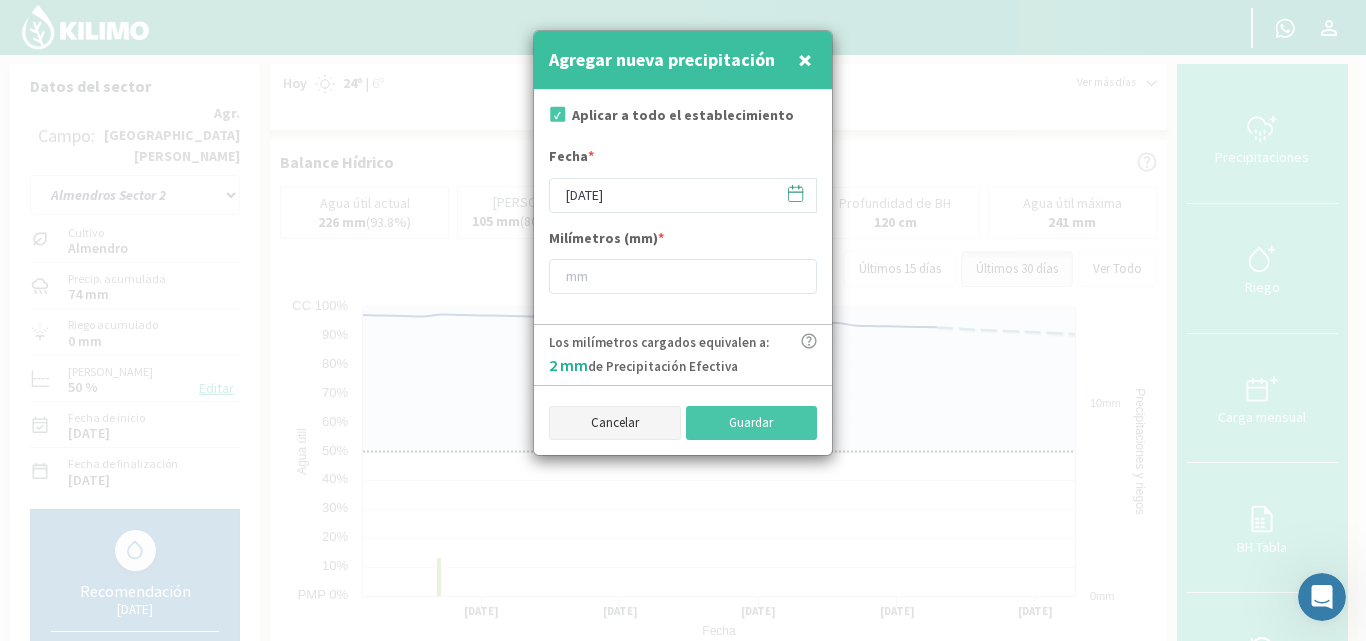 click on "Cancelar" at bounding box center [615, 423] 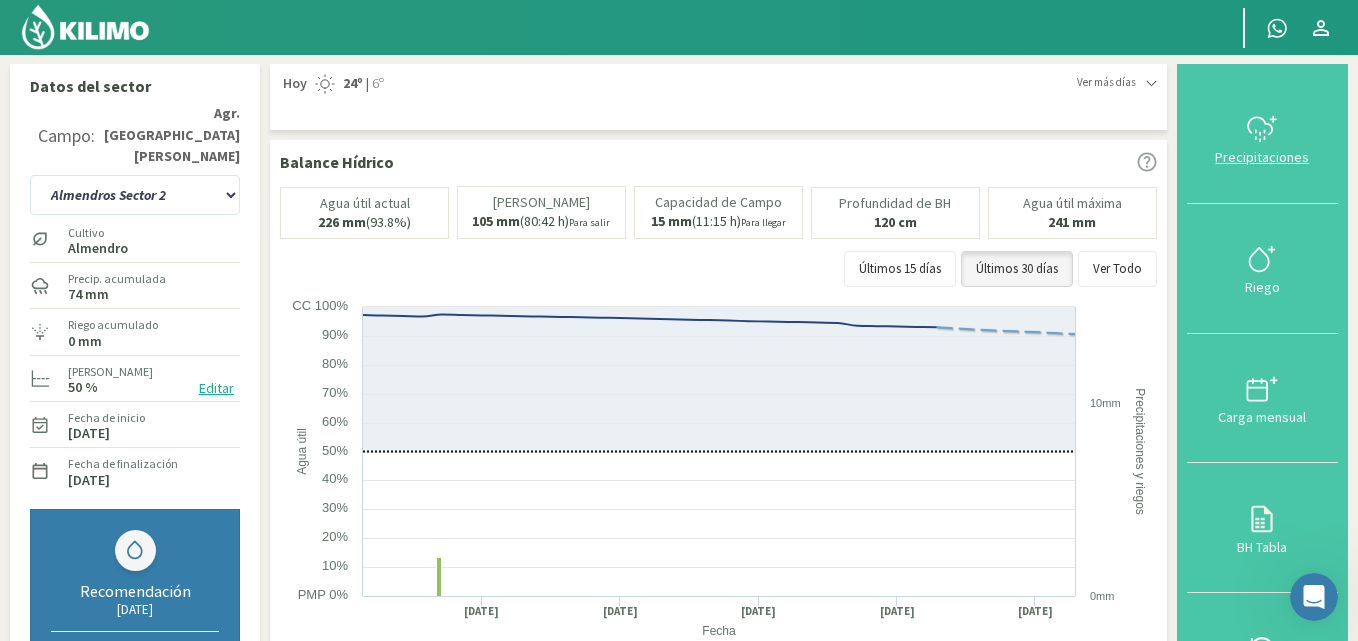 click on "Precipitaciones" at bounding box center (1262, 157) 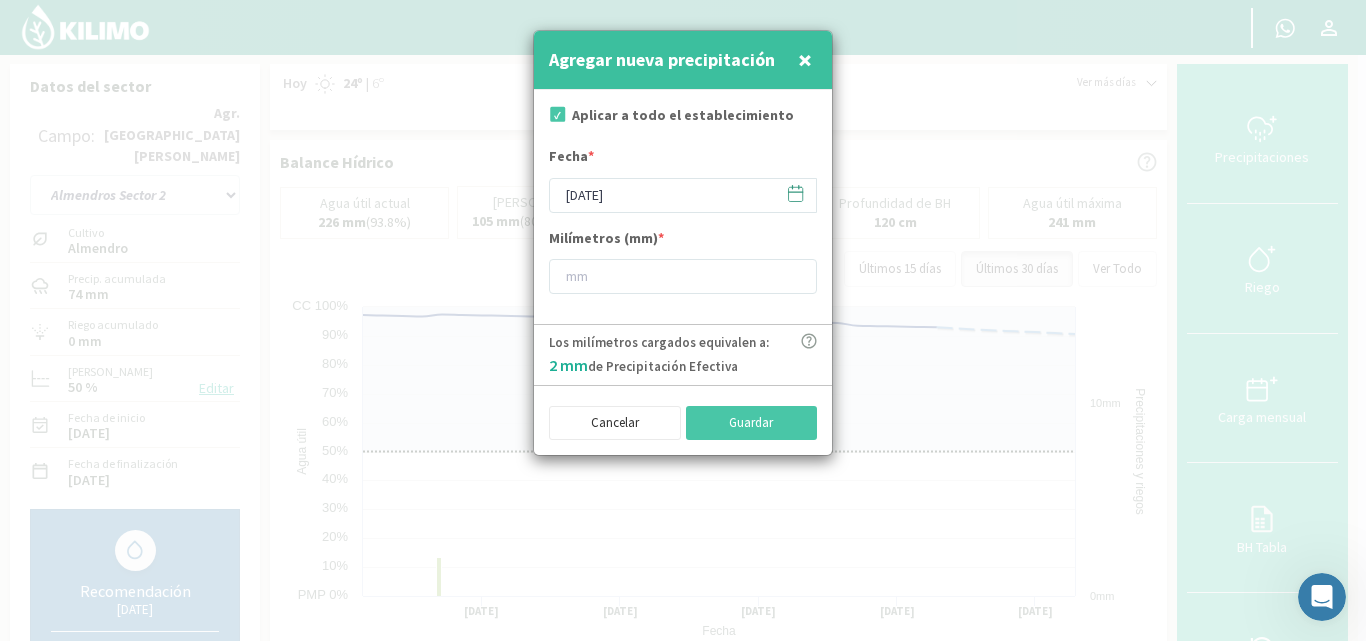 click 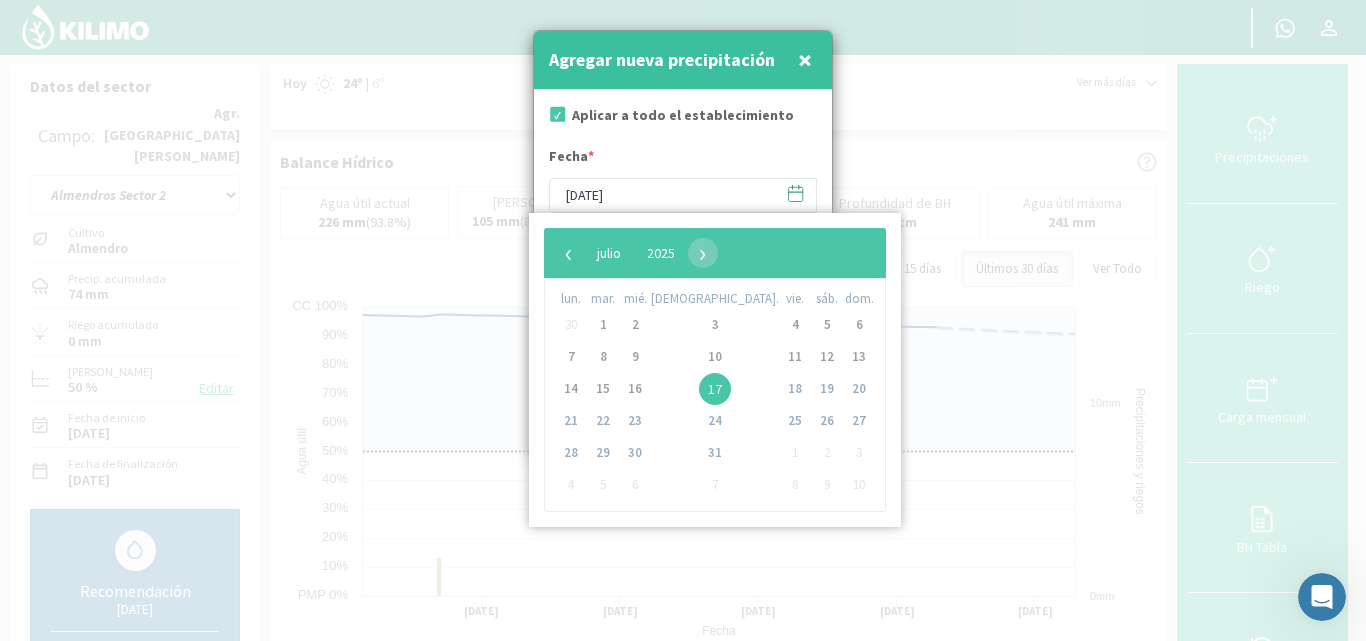 click on "22" 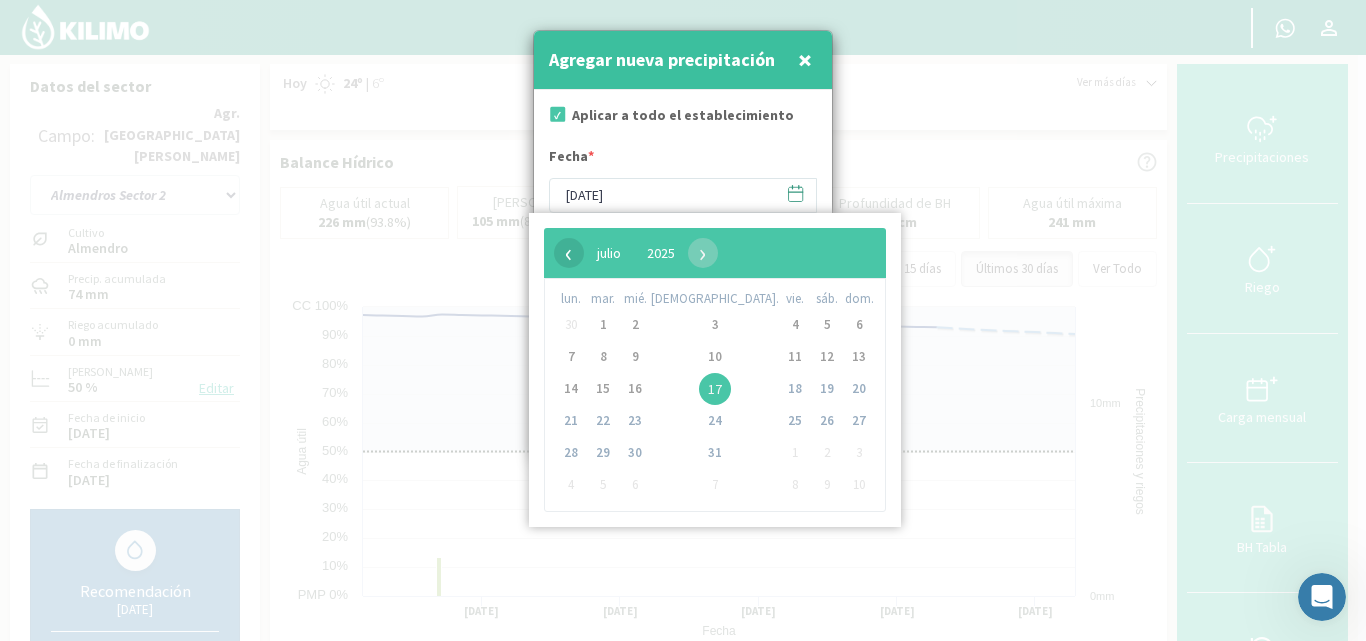 click on "‹" 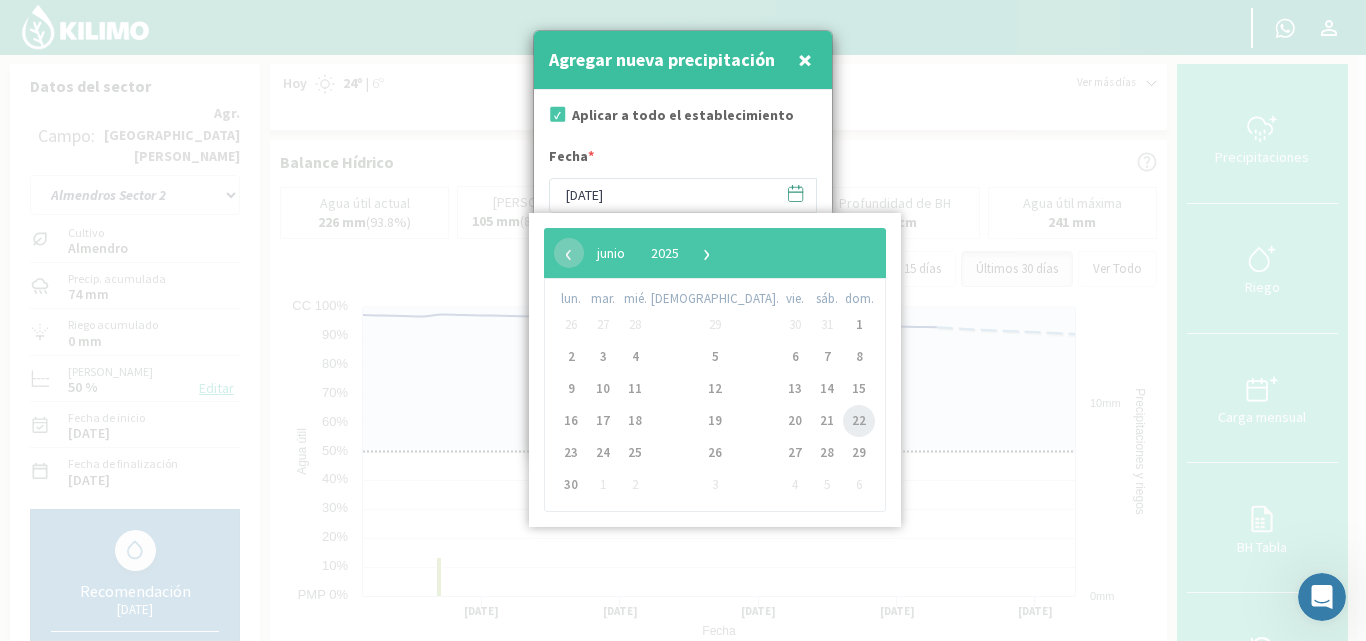 click on "22" 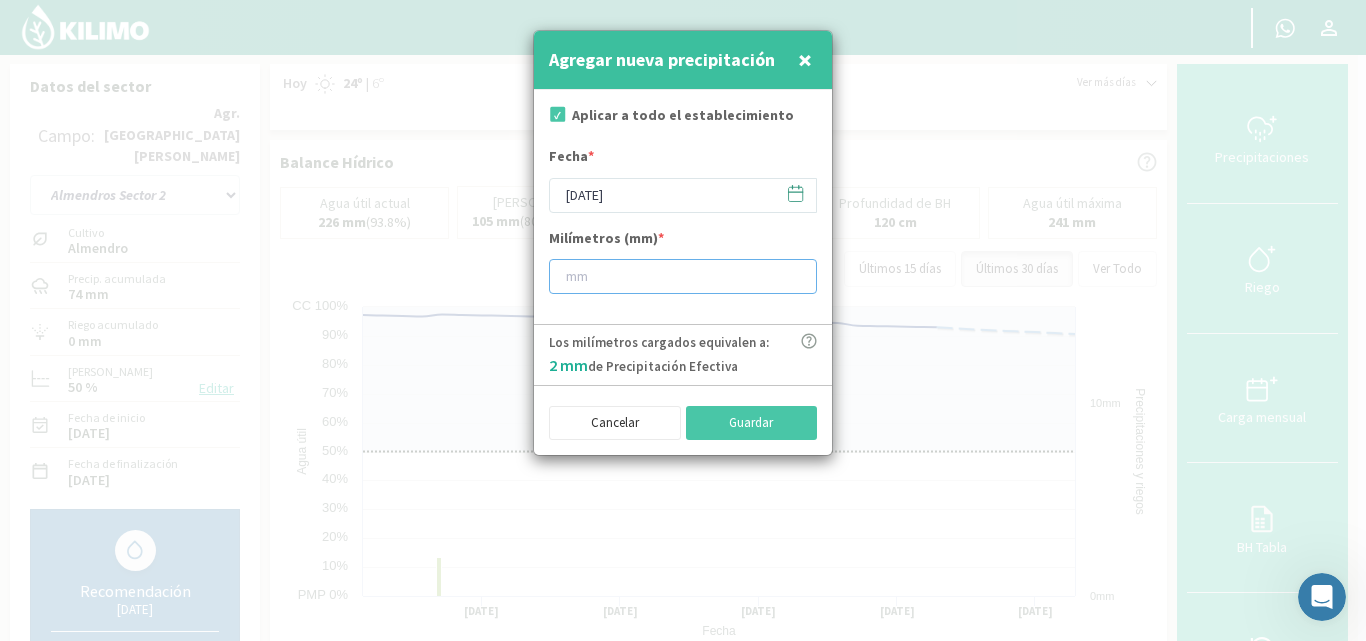 click at bounding box center (683, 276) 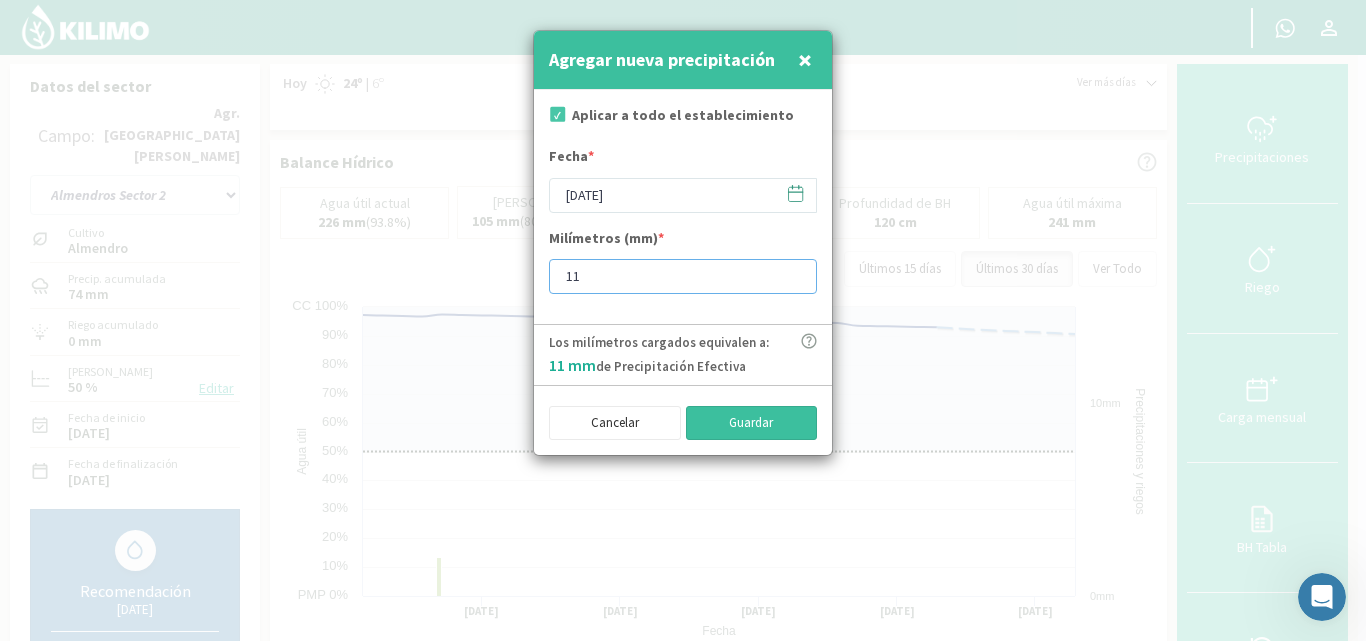 type on "11" 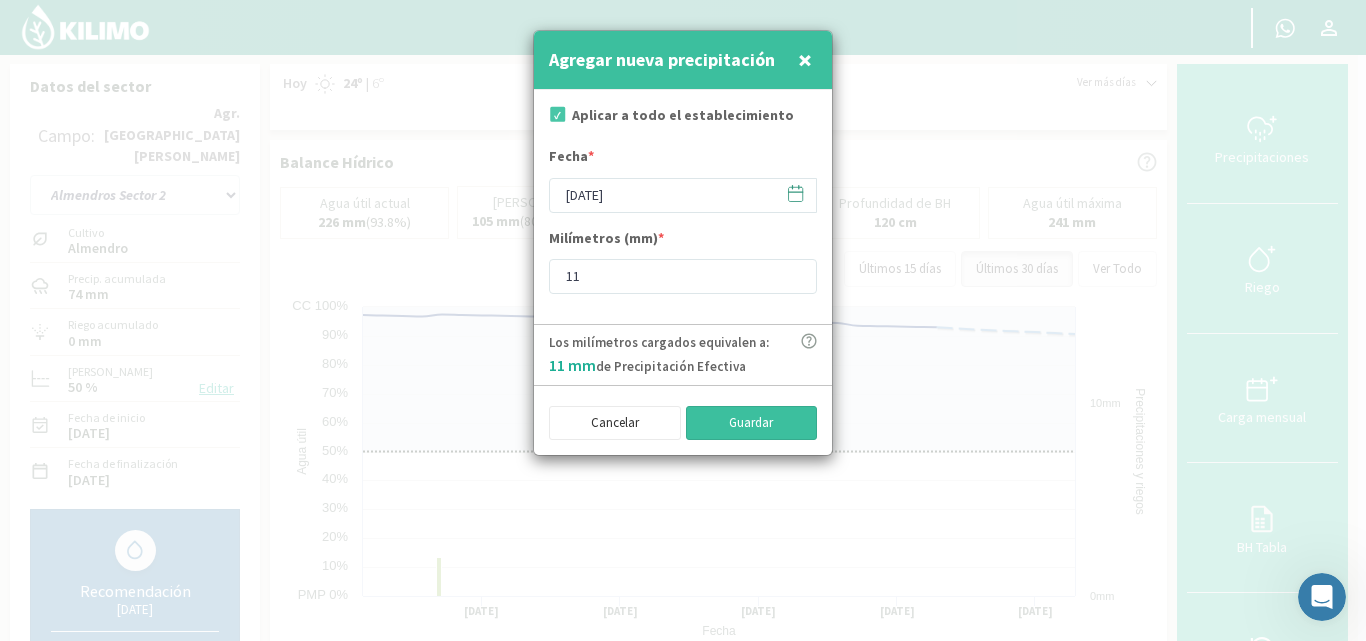 click on "Guardar" at bounding box center [752, 423] 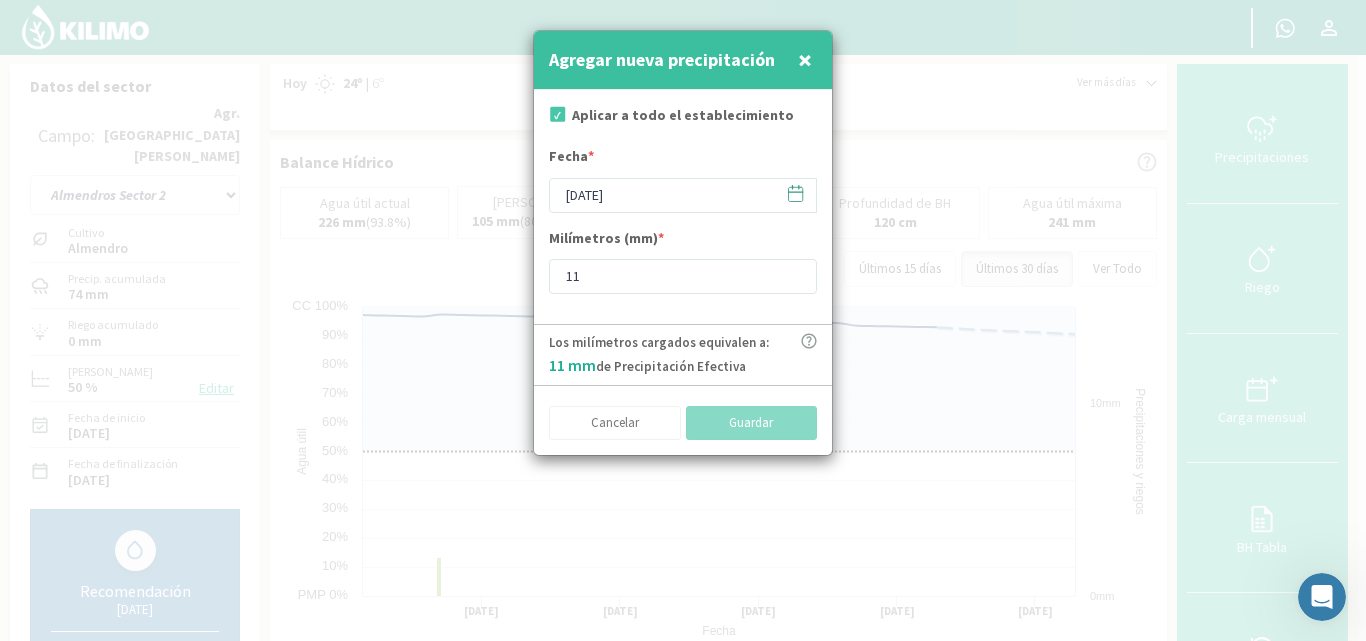 type on "[DATE]" 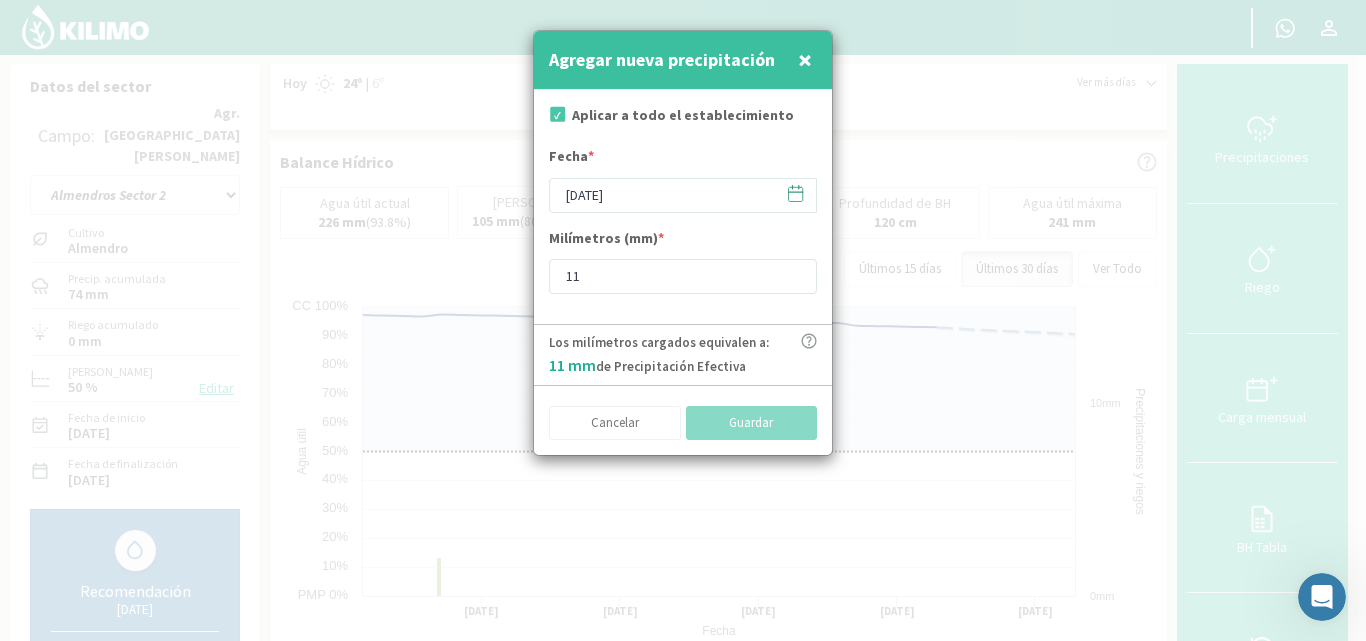 type 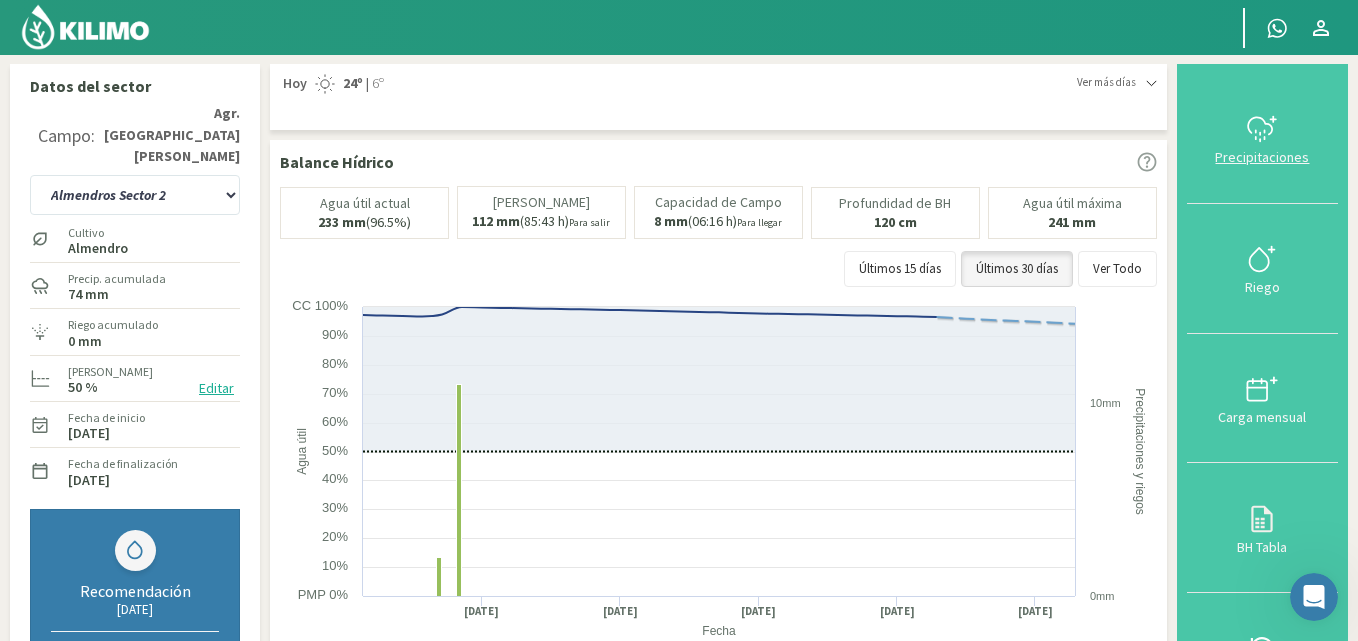 click at bounding box center (1262, 140) 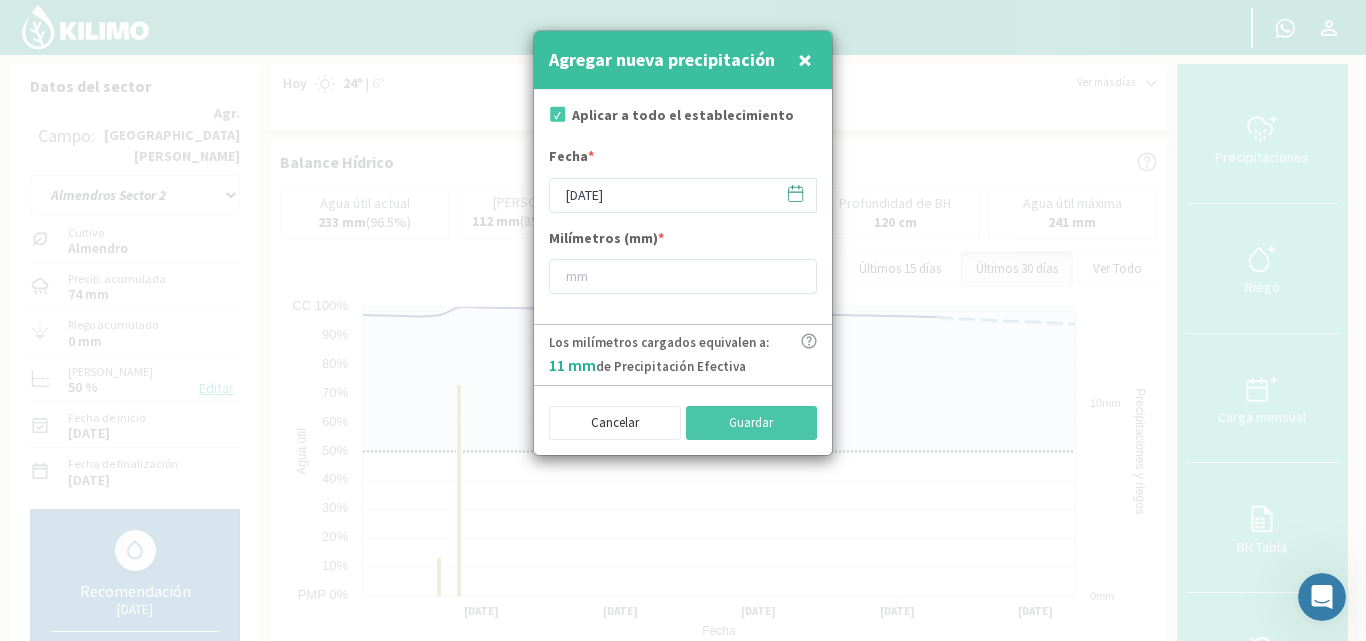 click 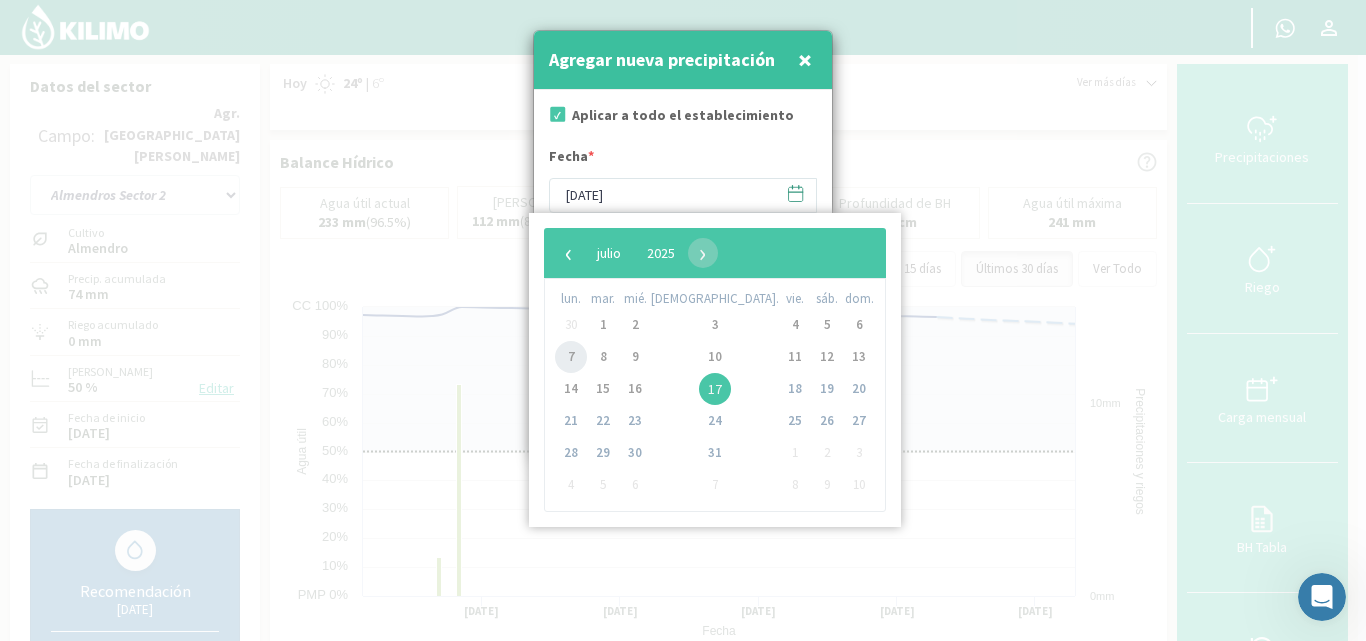 click on "7" 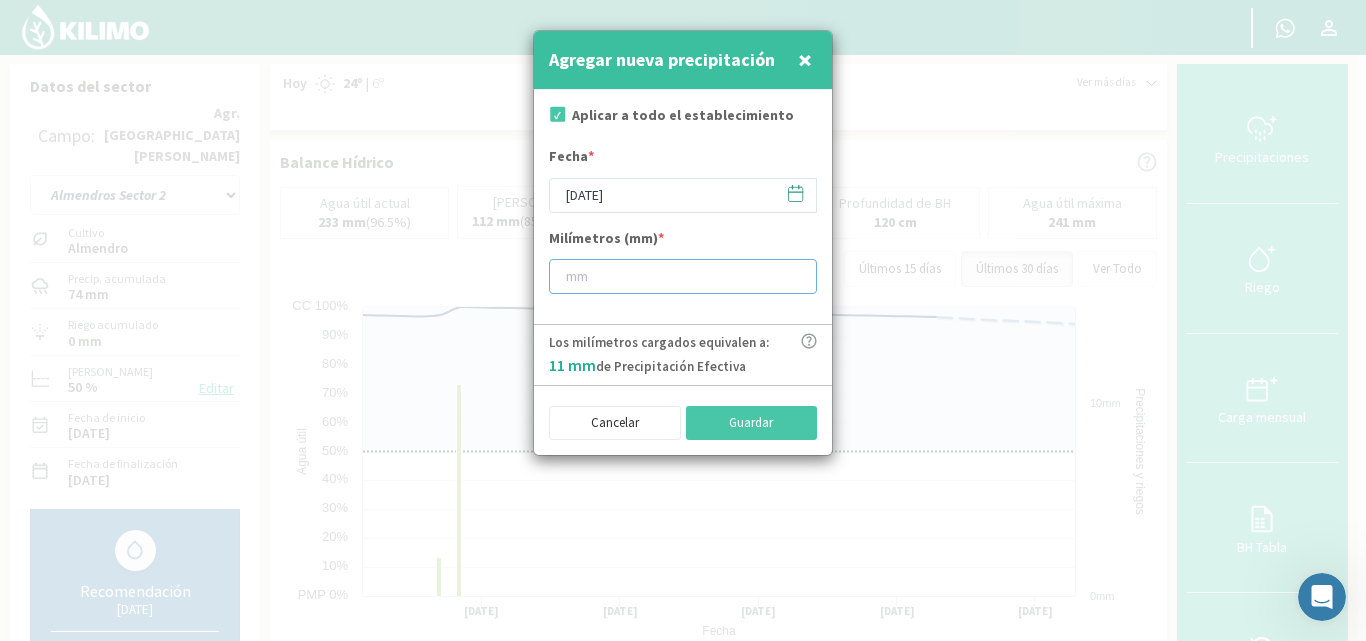 click at bounding box center [683, 276] 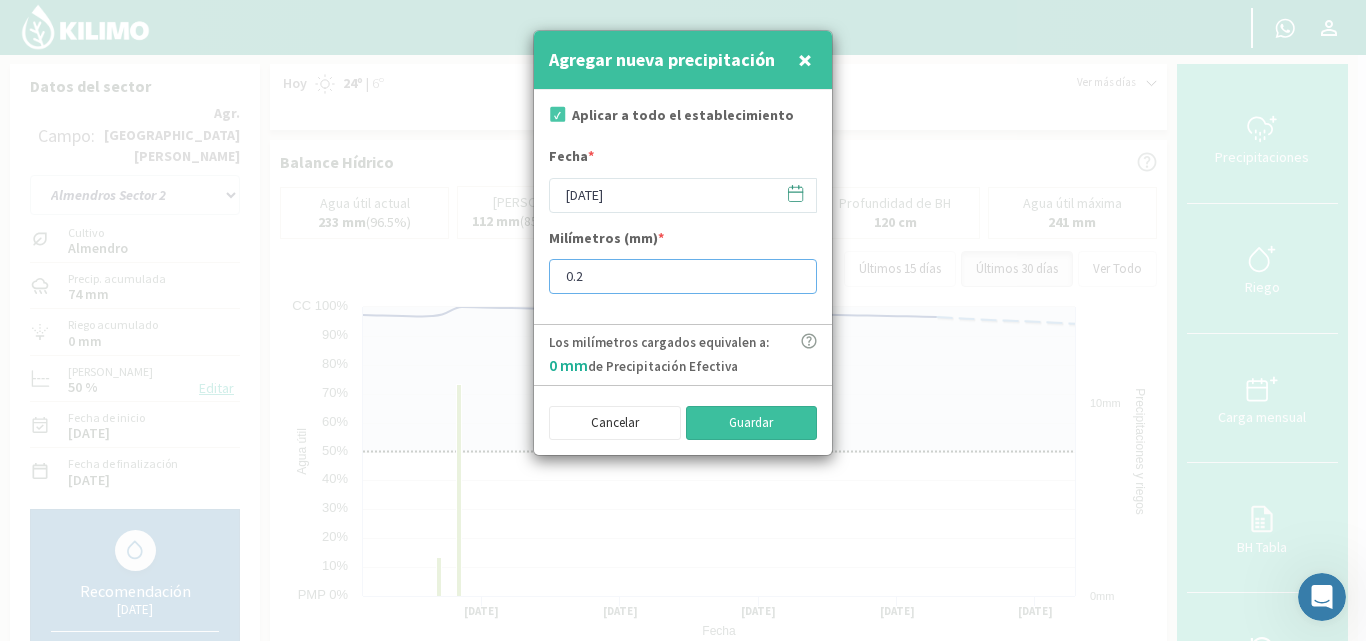 type on "0.2" 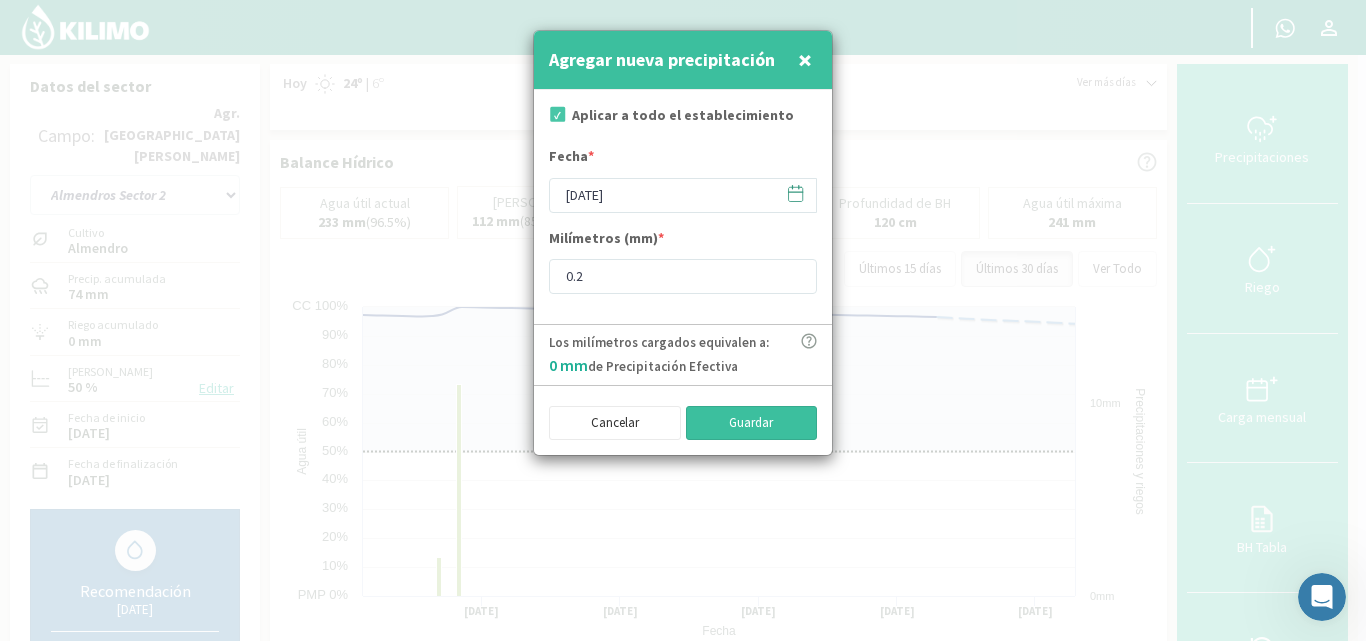 click on "Guardar" at bounding box center [752, 423] 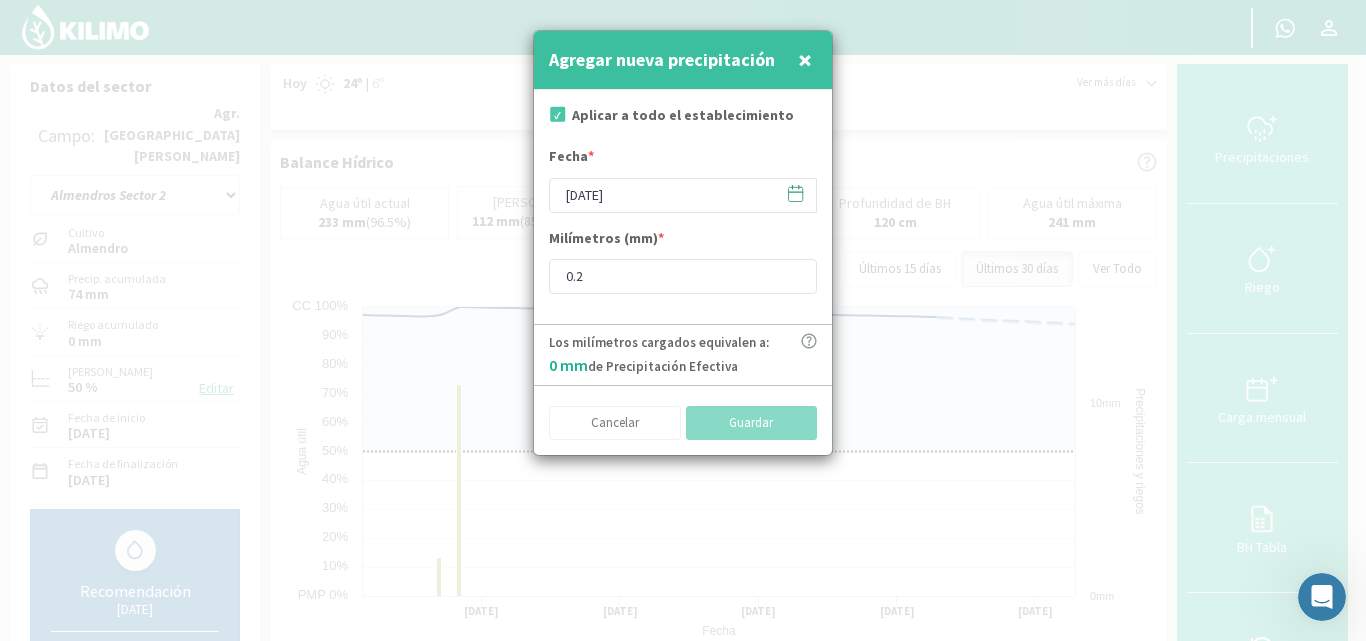 type on "[DATE]" 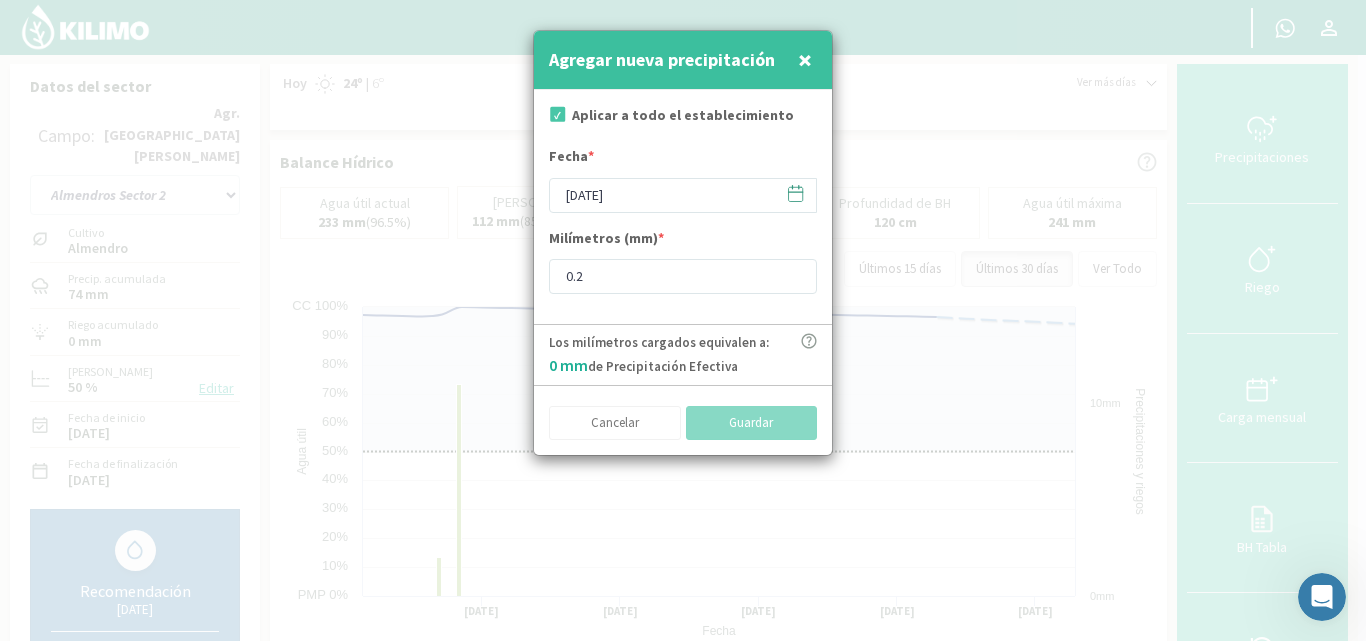 type 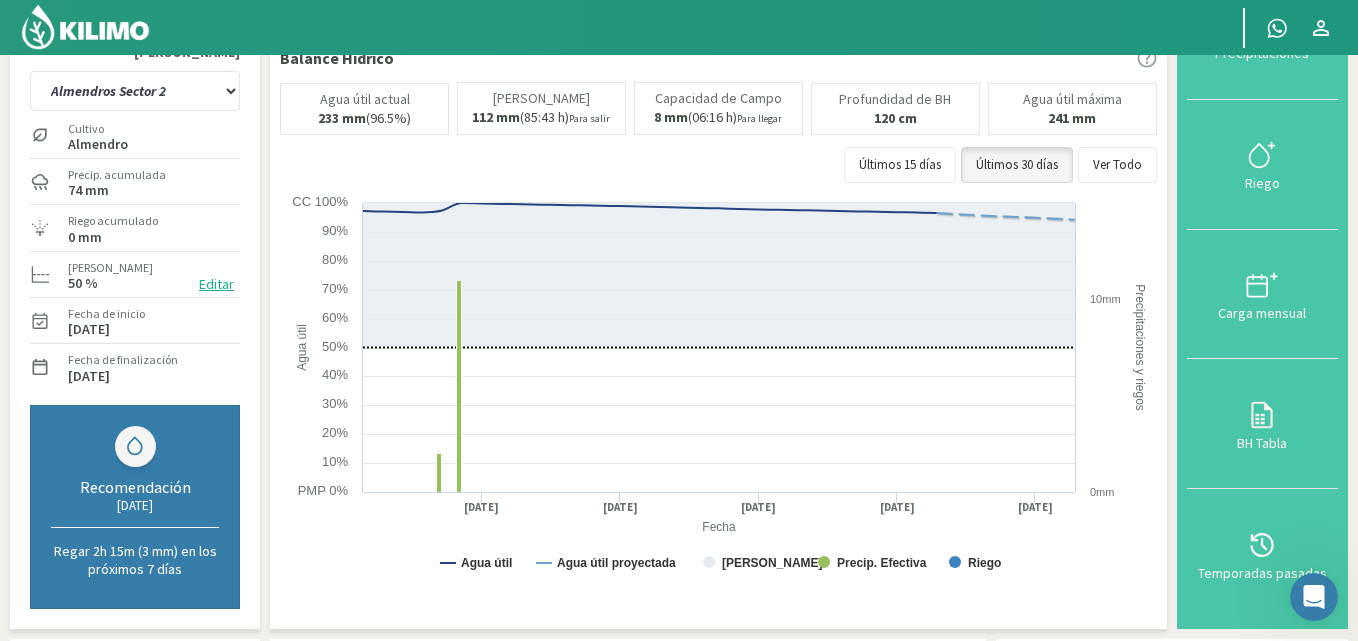 scroll, scrollTop: 84, scrollLeft: 0, axis: vertical 